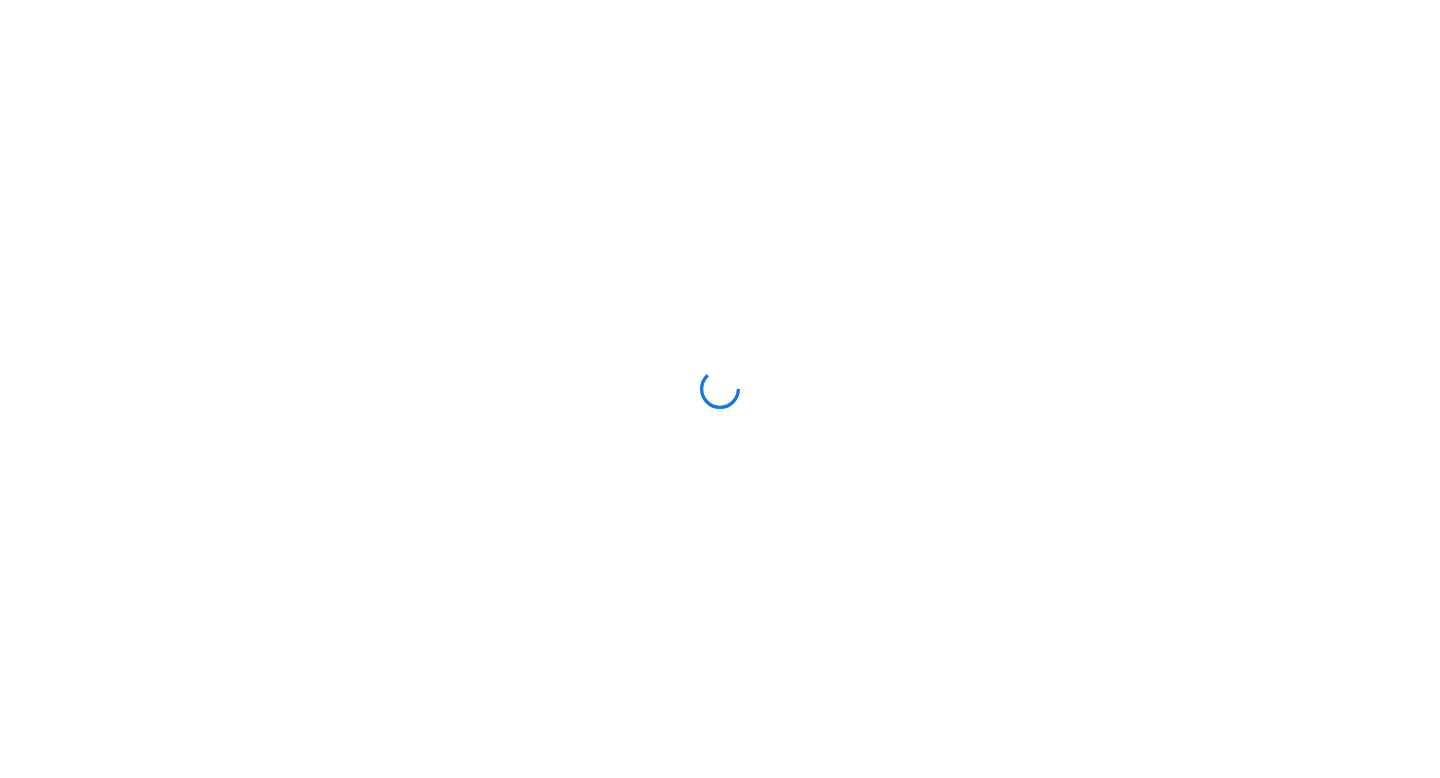 scroll, scrollTop: 0, scrollLeft: 0, axis: both 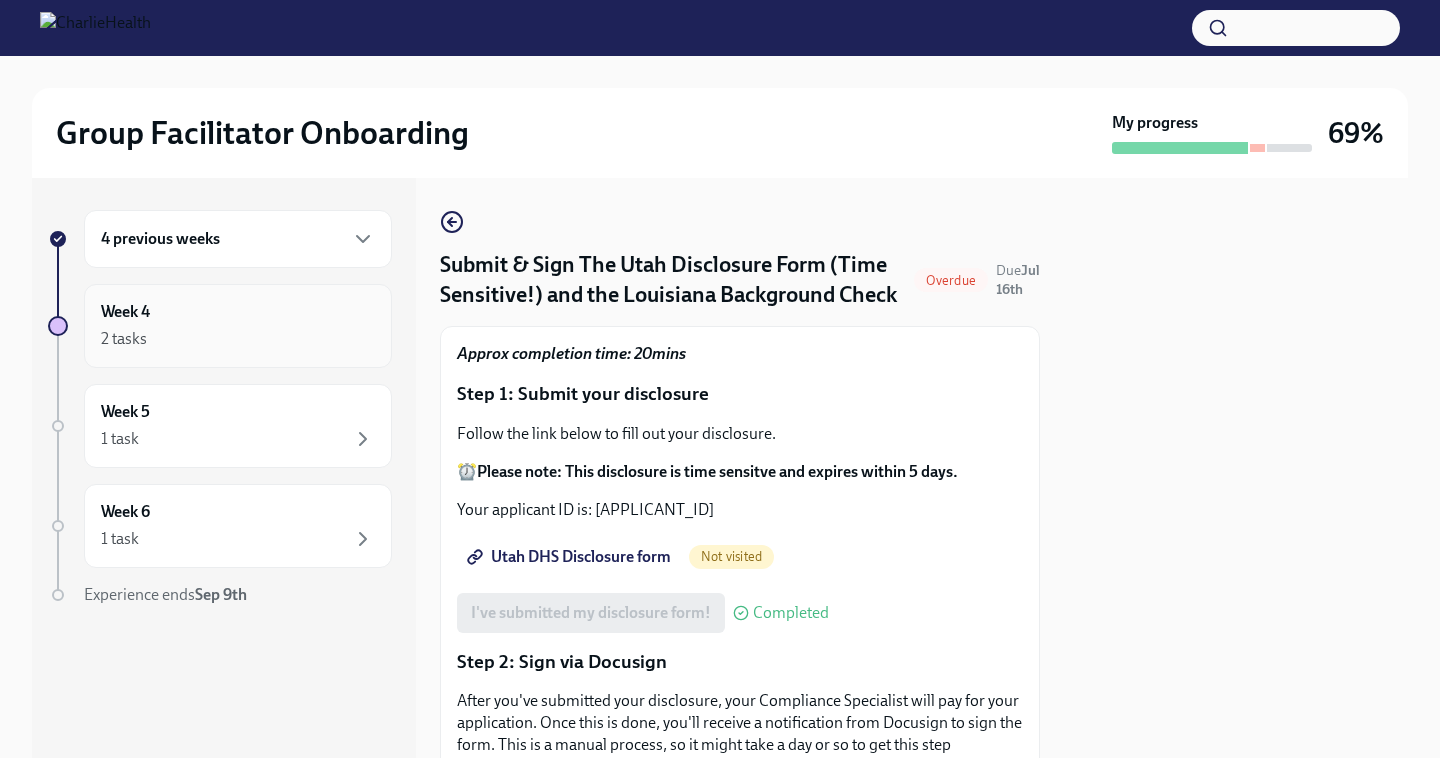 click on "2 tasks" at bounding box center (238, 339) 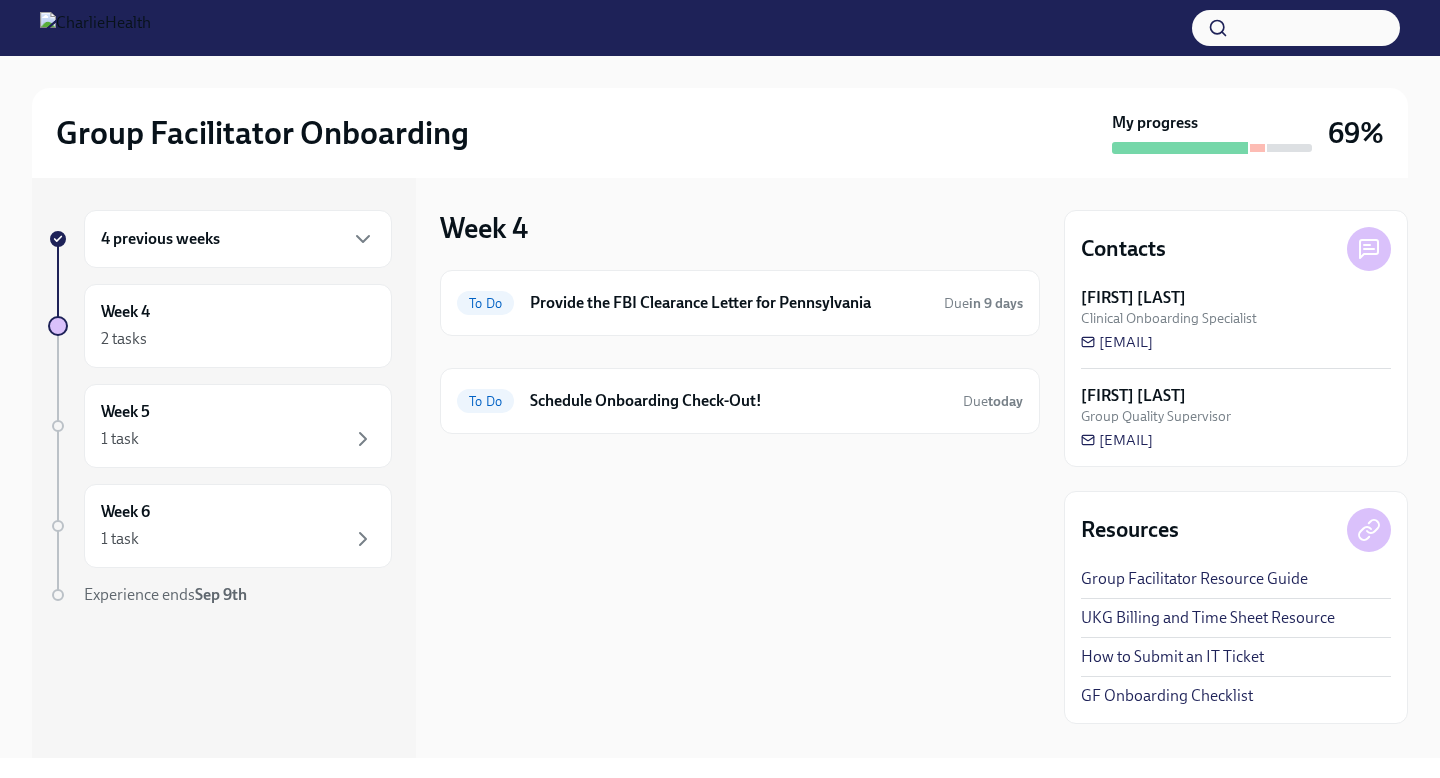 click on "4 previous weeks" at bounding box center [238, 239] 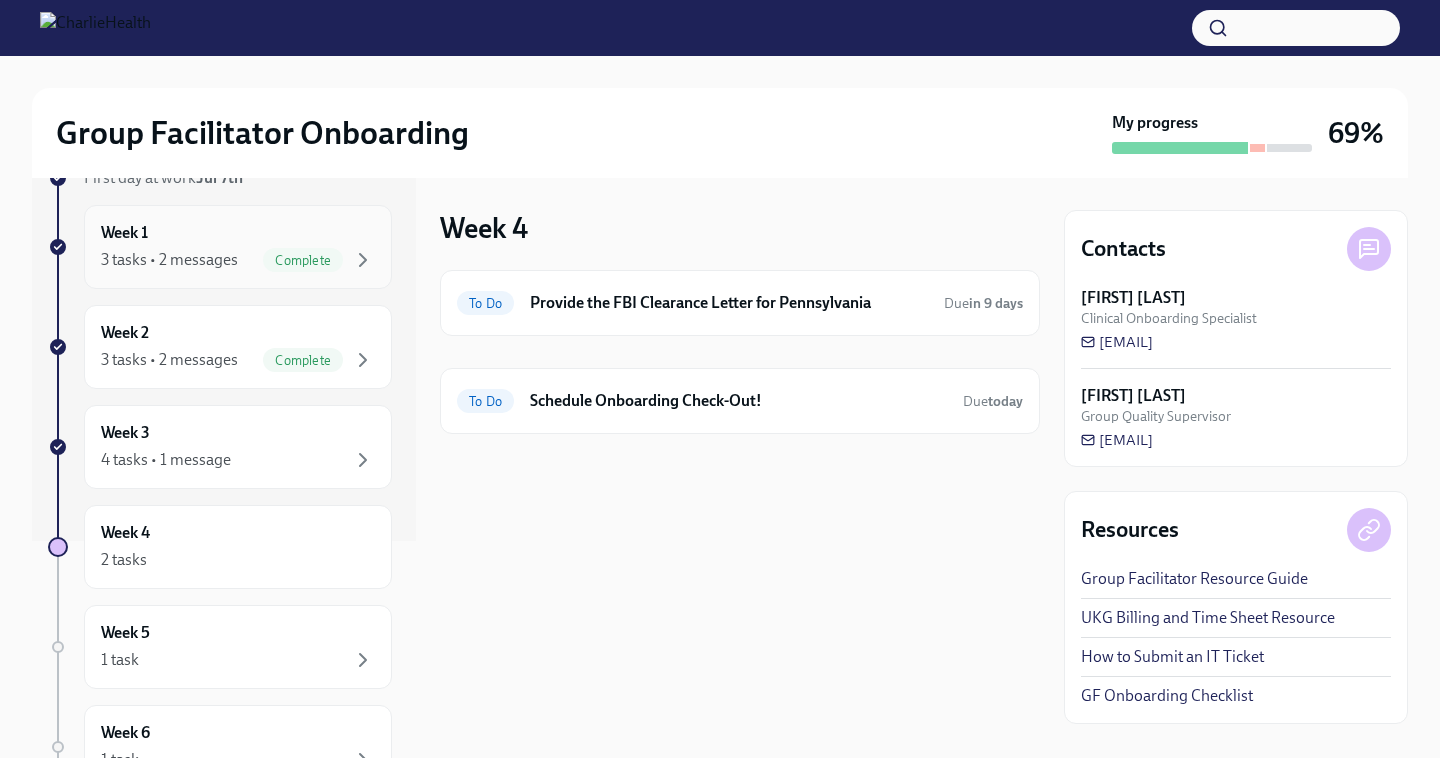 scroll, scrollTop: 220, scrollLeft: 0, axis: vertical 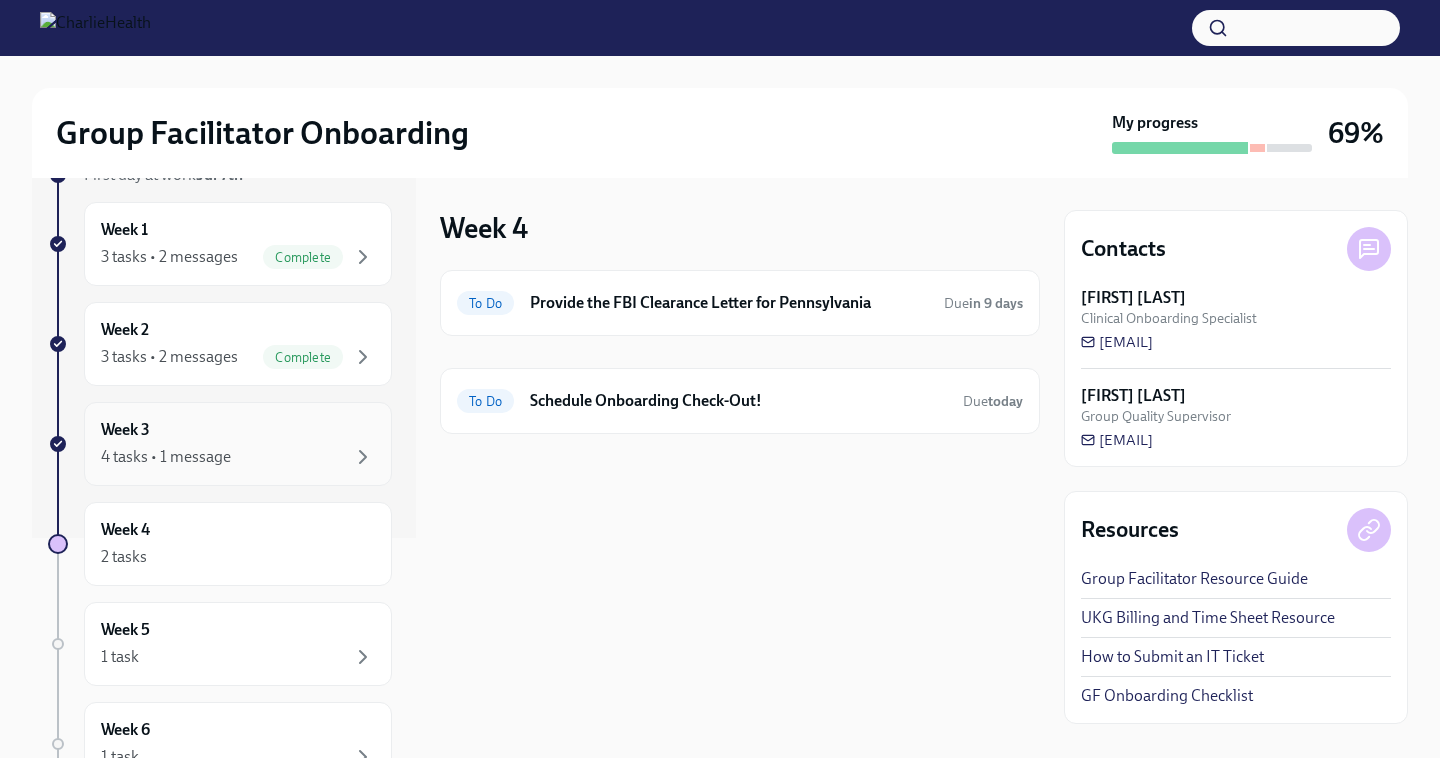 click on "Week 3 4 tasks • 1 message" at bounding box center [238, 444] 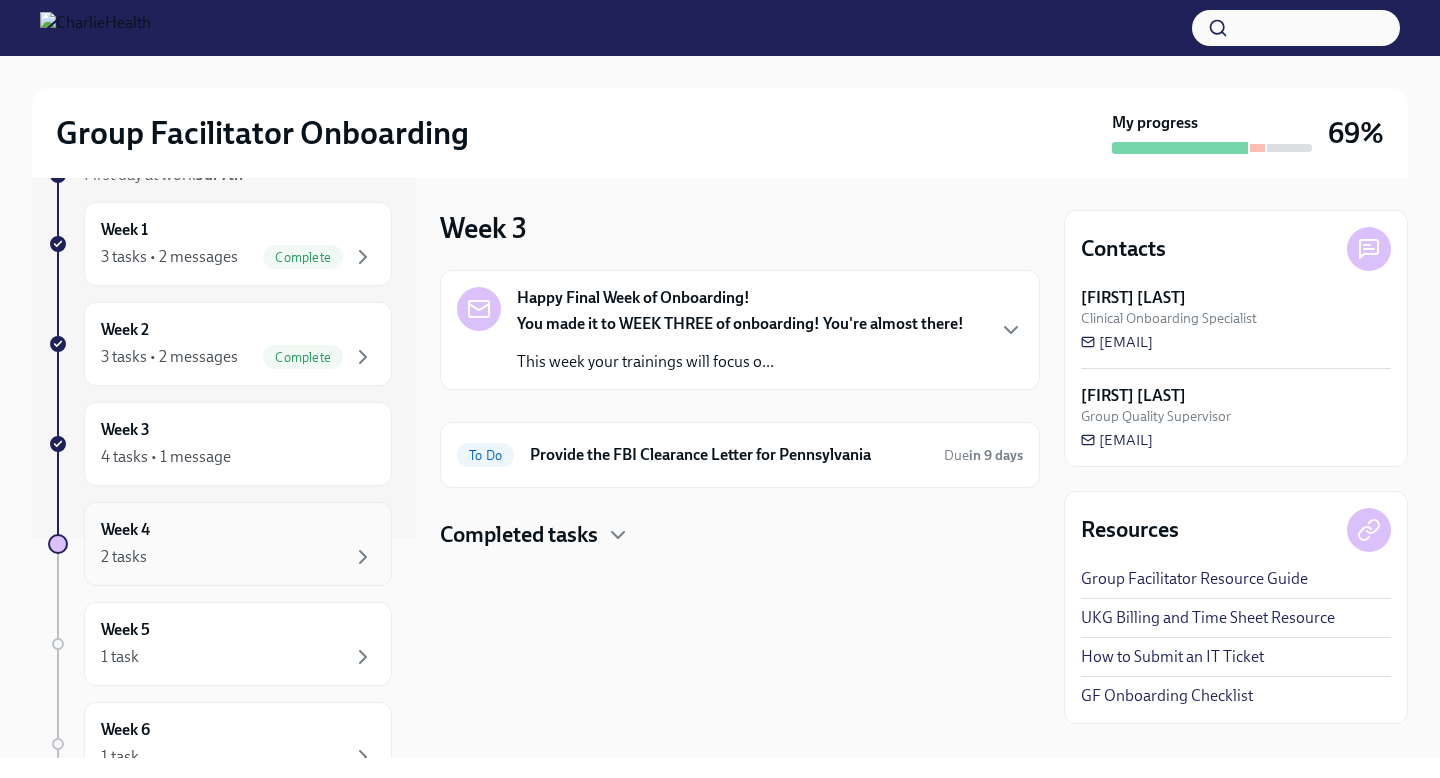 click on "Week 4 2 tasks" at bounding box center (238, 544) 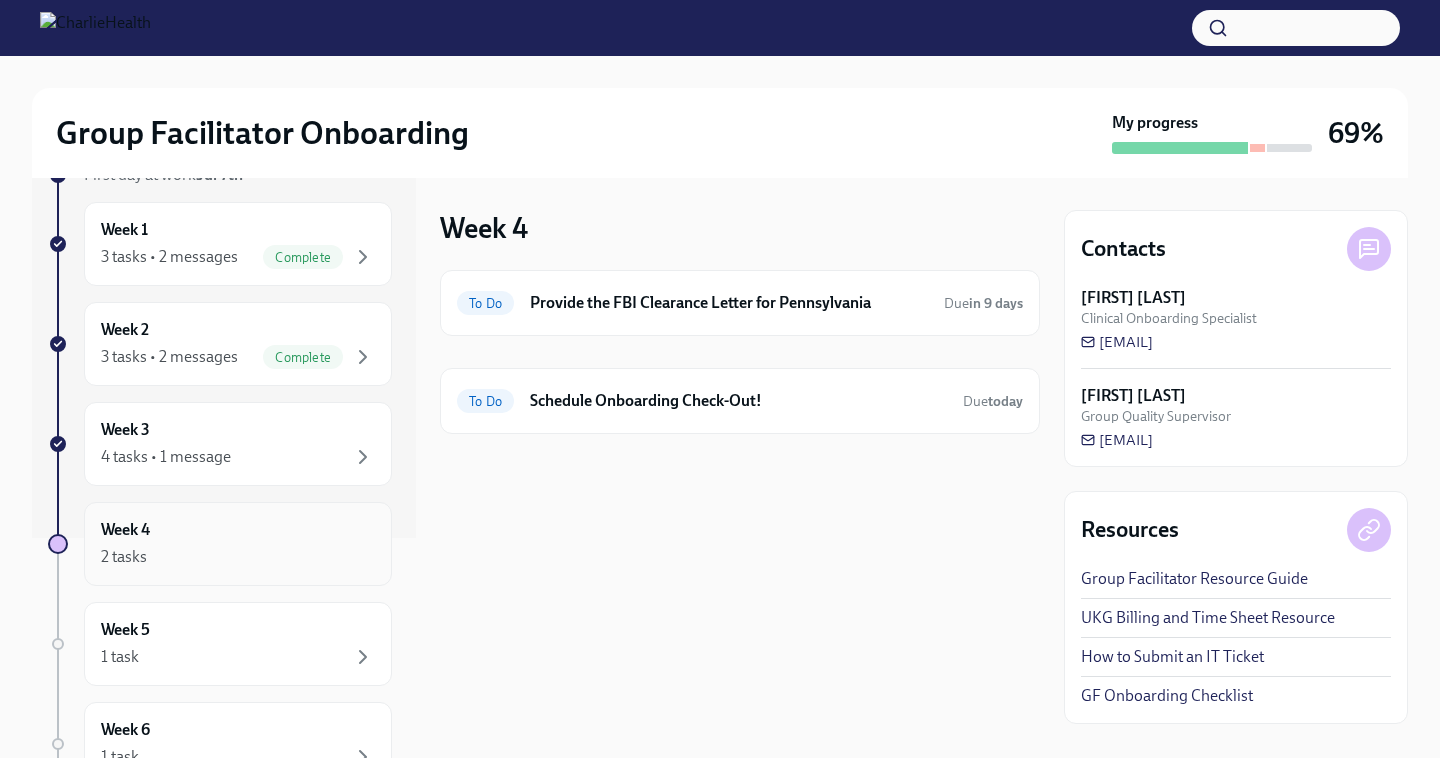 scroll, scrollTop: 366, scrollLeft: 0, axis: vertical 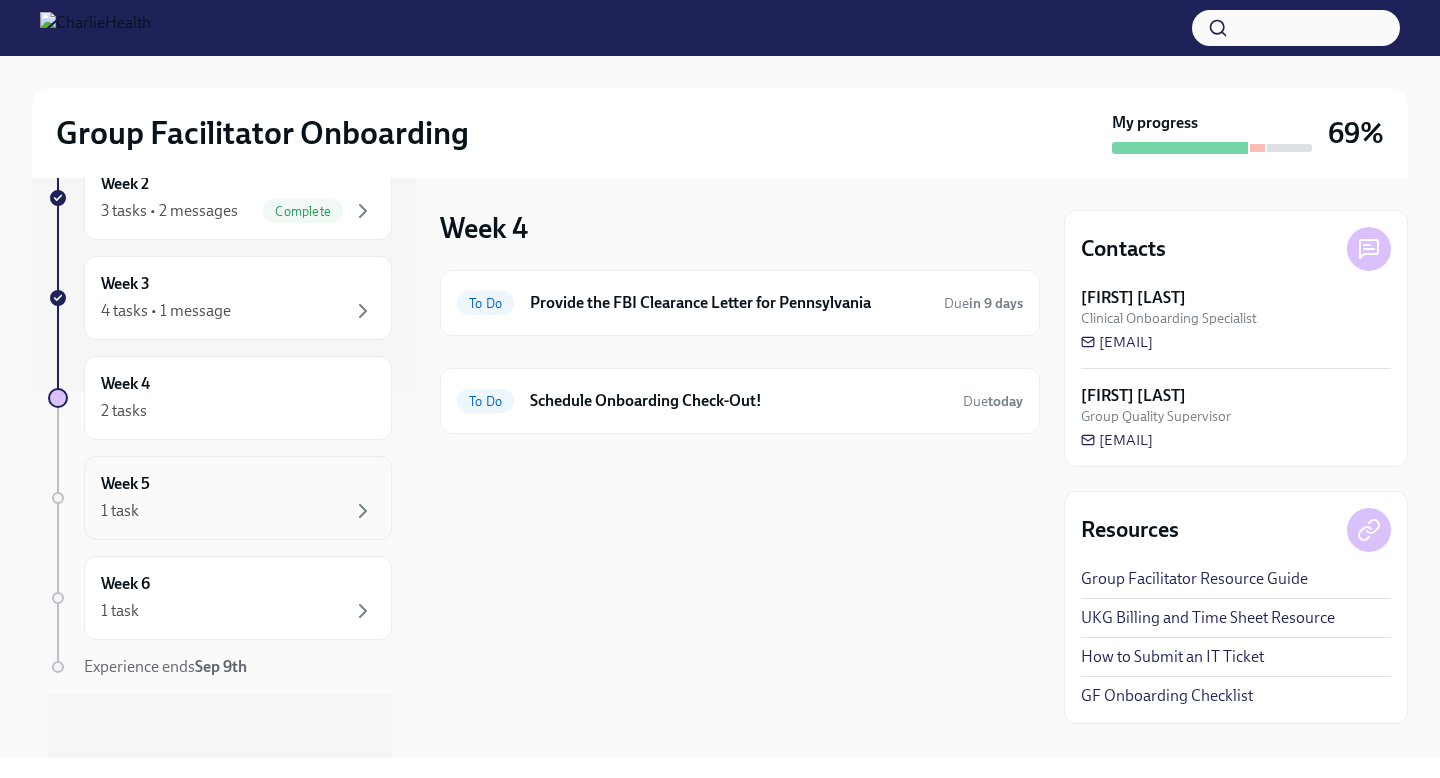 click on "1 task" at bounding box center [238, 511] 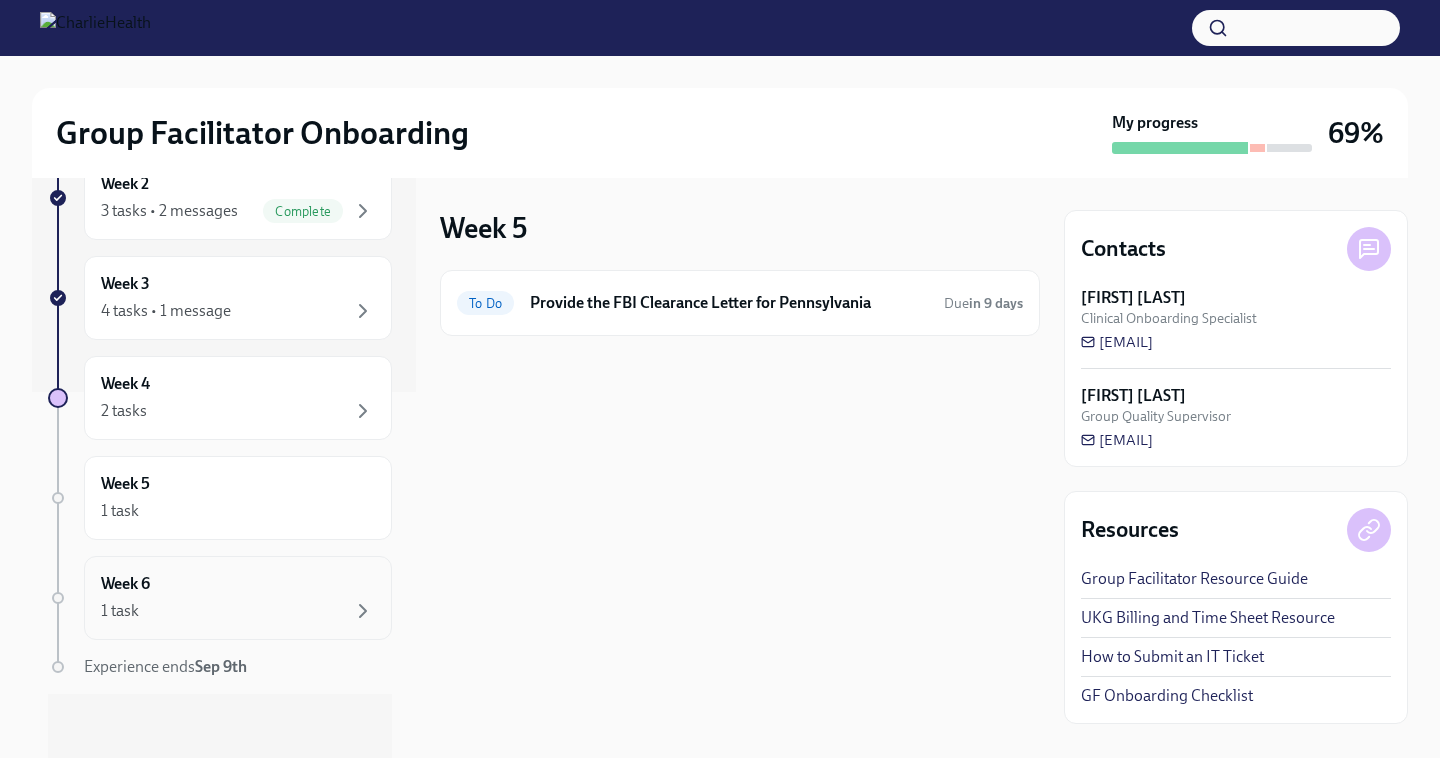 click on "Week 6 1 task" at bounding box center (238, 598) 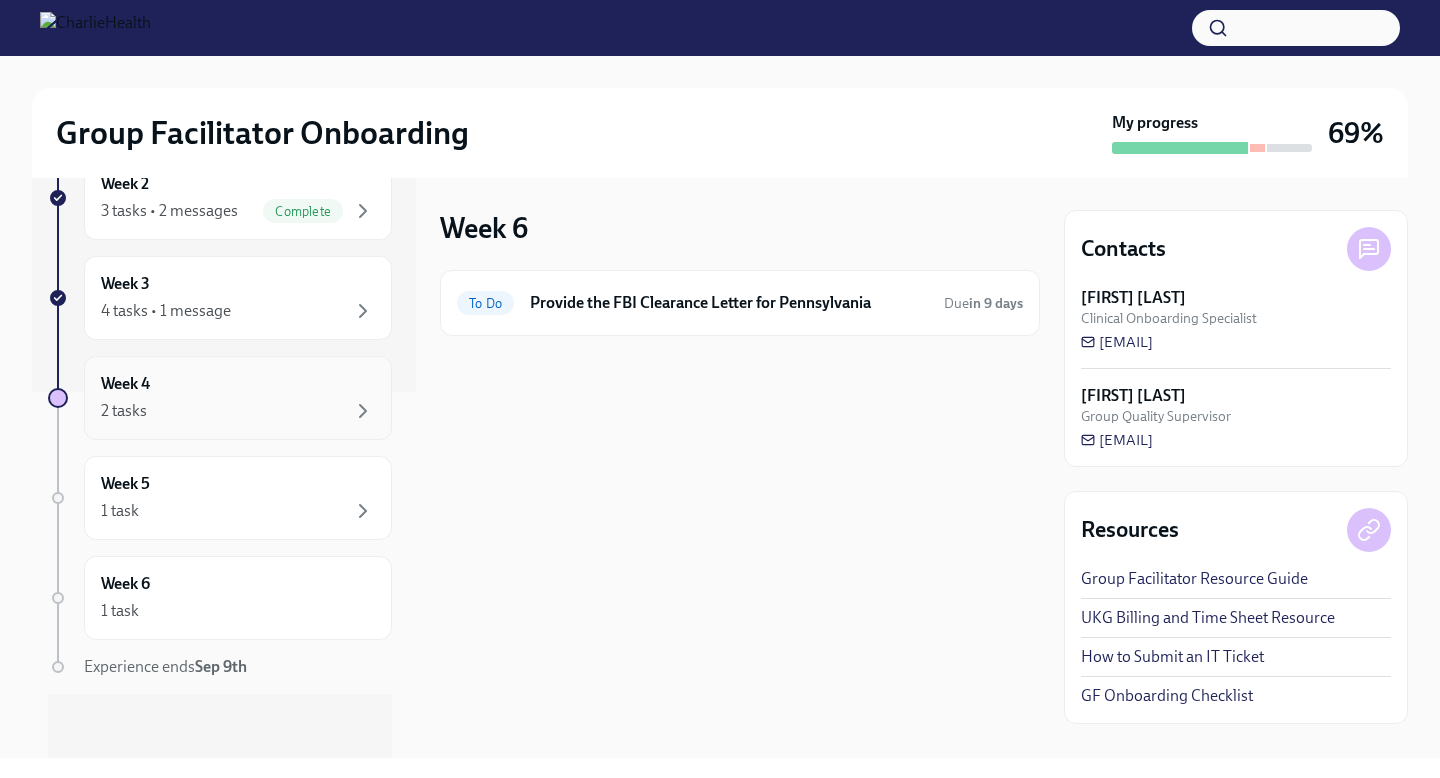 click on "Week 4 2 tasks" at bounding box center (238, 398) 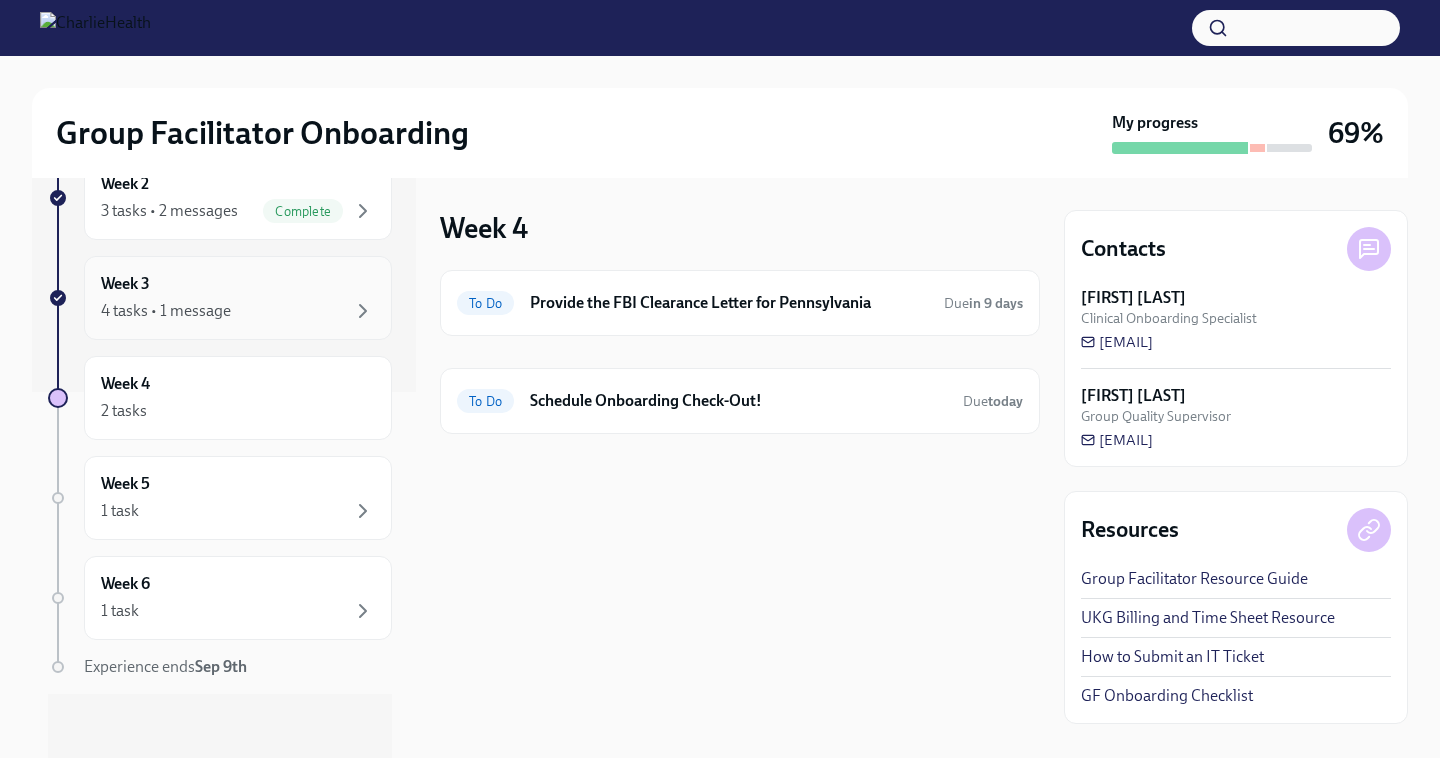 click on "Week 3 4 tasks • 1 message" at bounding box center (238, 298) 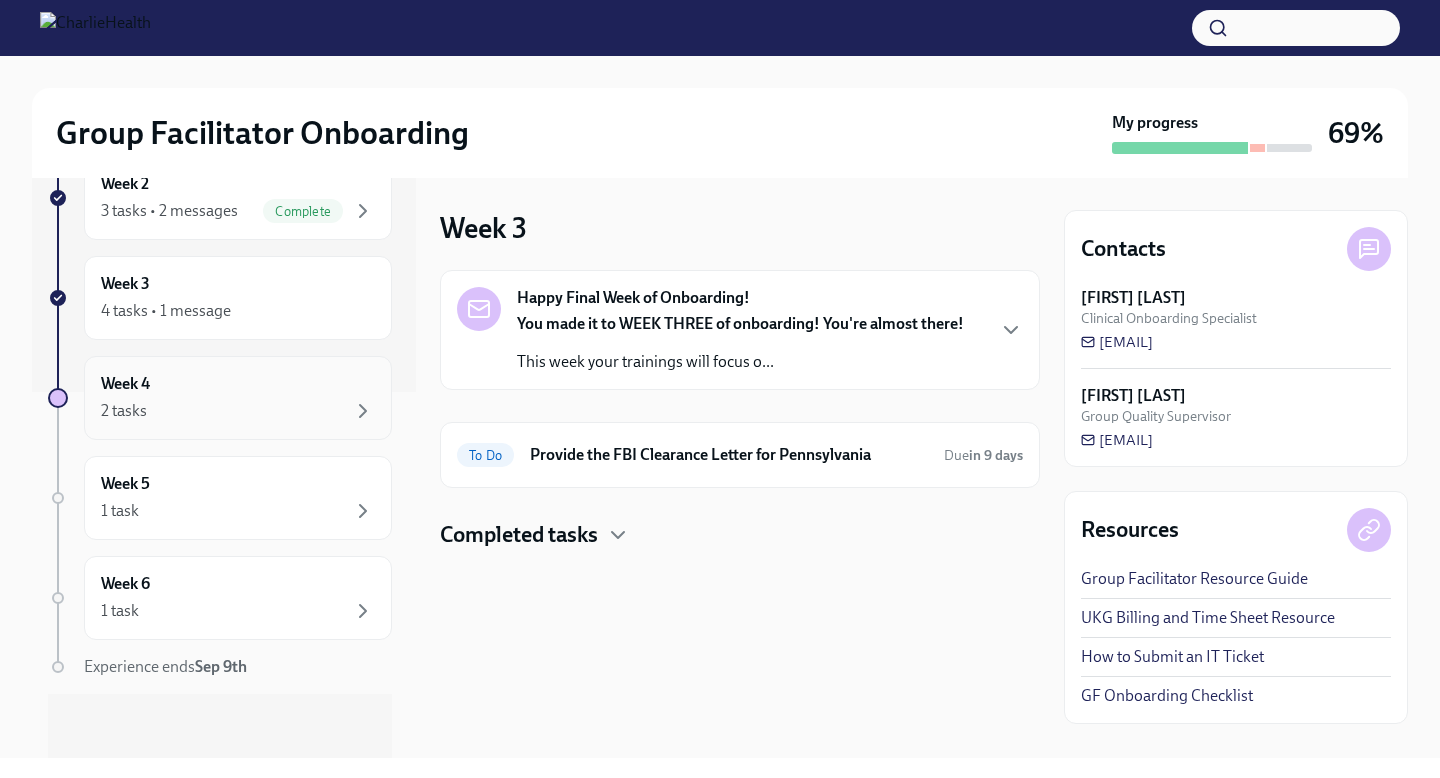 click on "2 tasks" at bounding box center (238, 411) 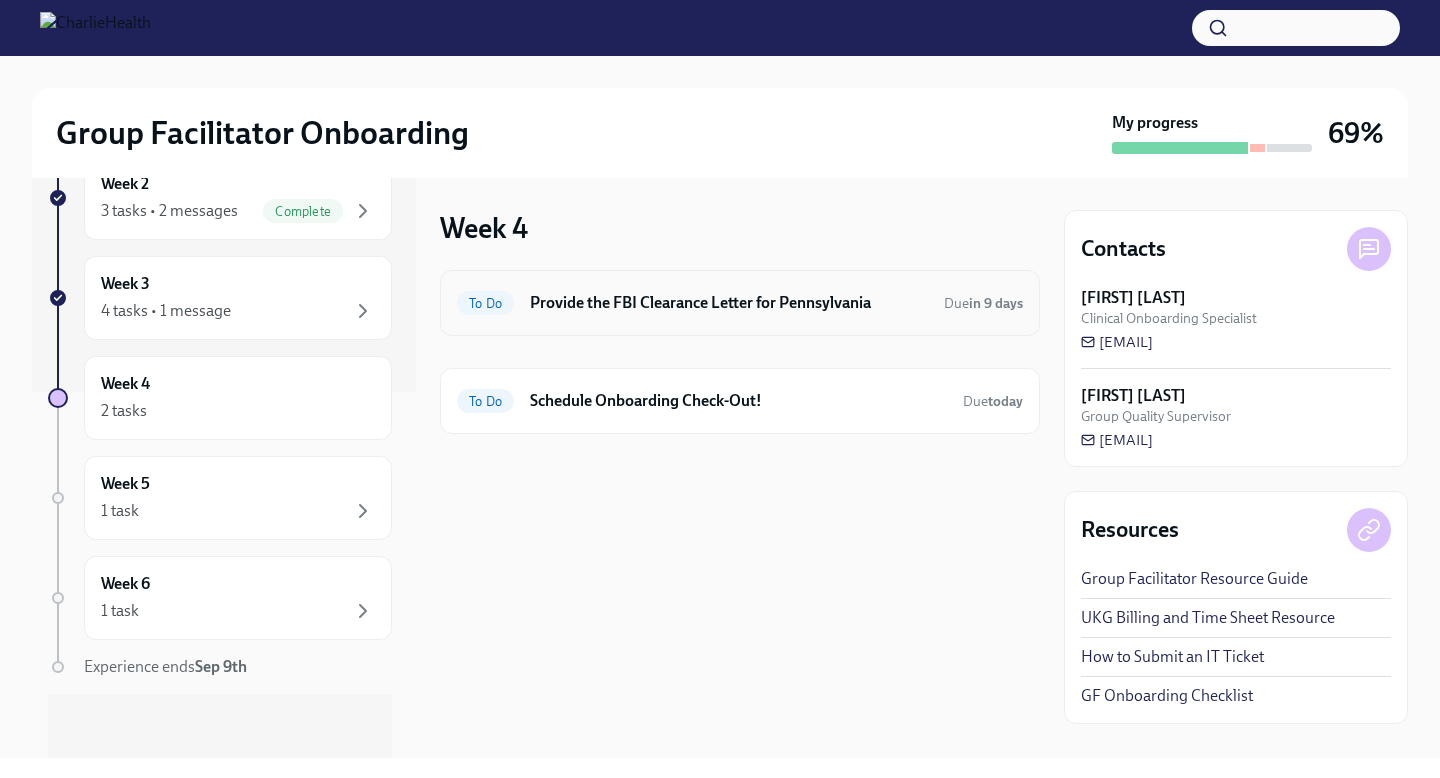 click on "To Do Provide the FBI Clearance Letter for Pennsylvania Due  in 9 days" at bounding box center [740, 303] 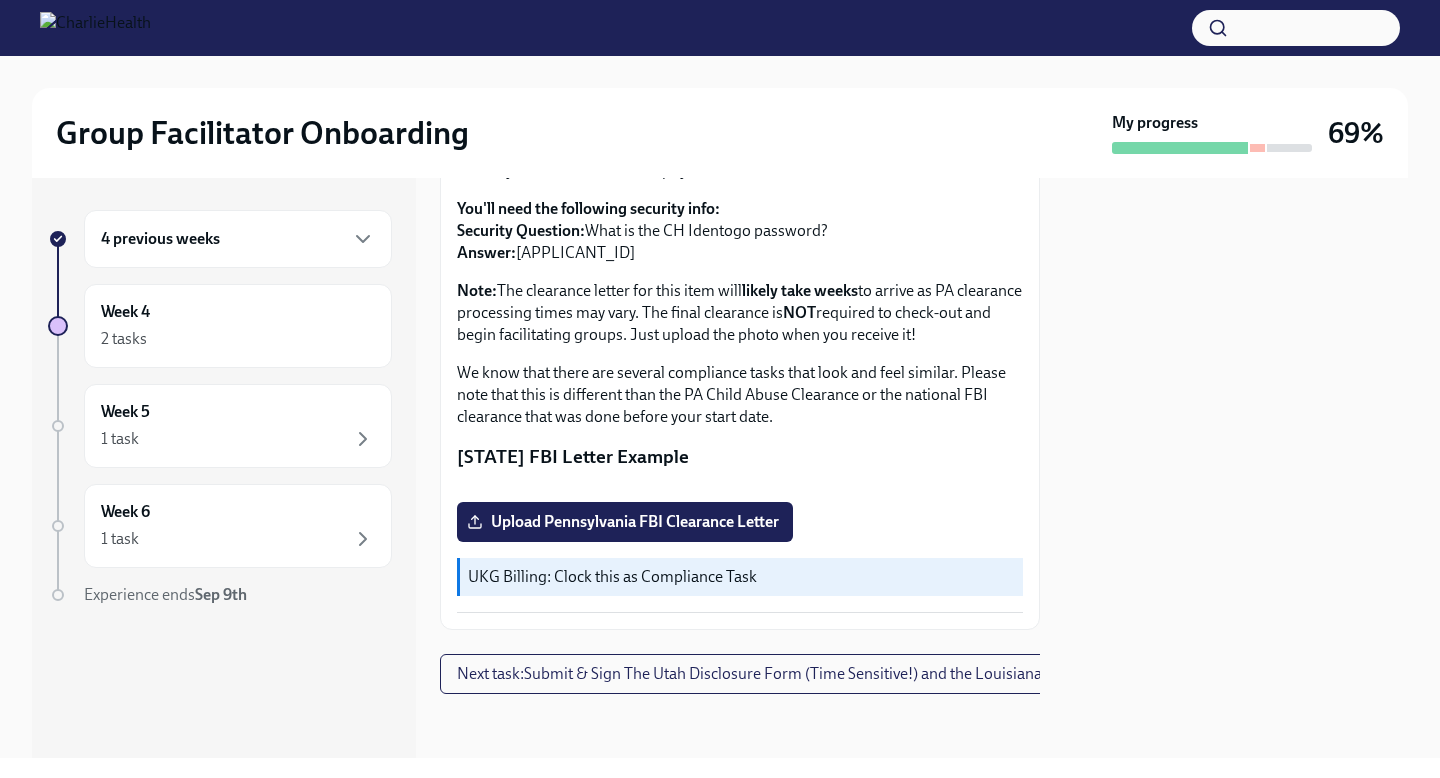 scroll, scrollTop: 378, scrollLeft: 0, axis: vertical 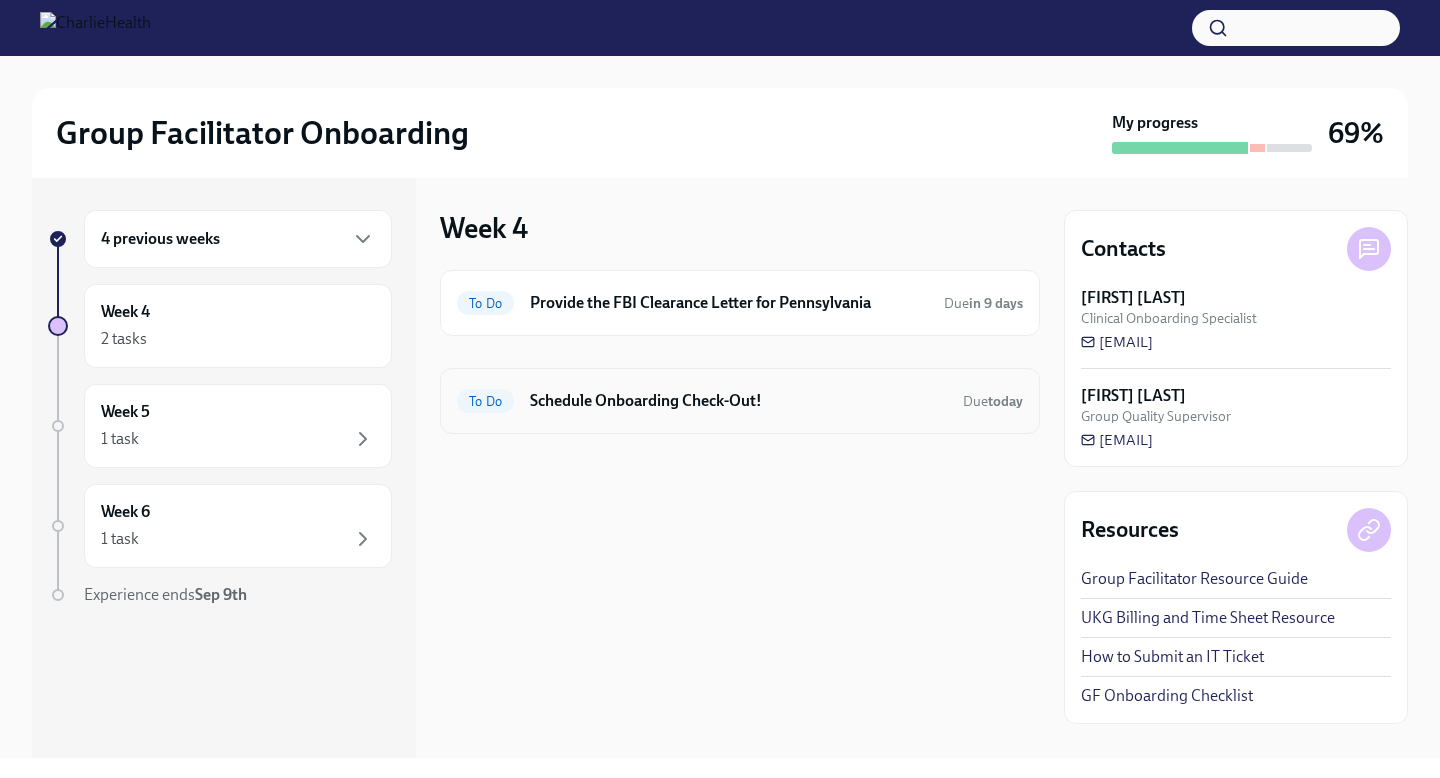 click on "To Do Schedule Onboarding Check-Out! Due  today" at bounding box center (740, 401) 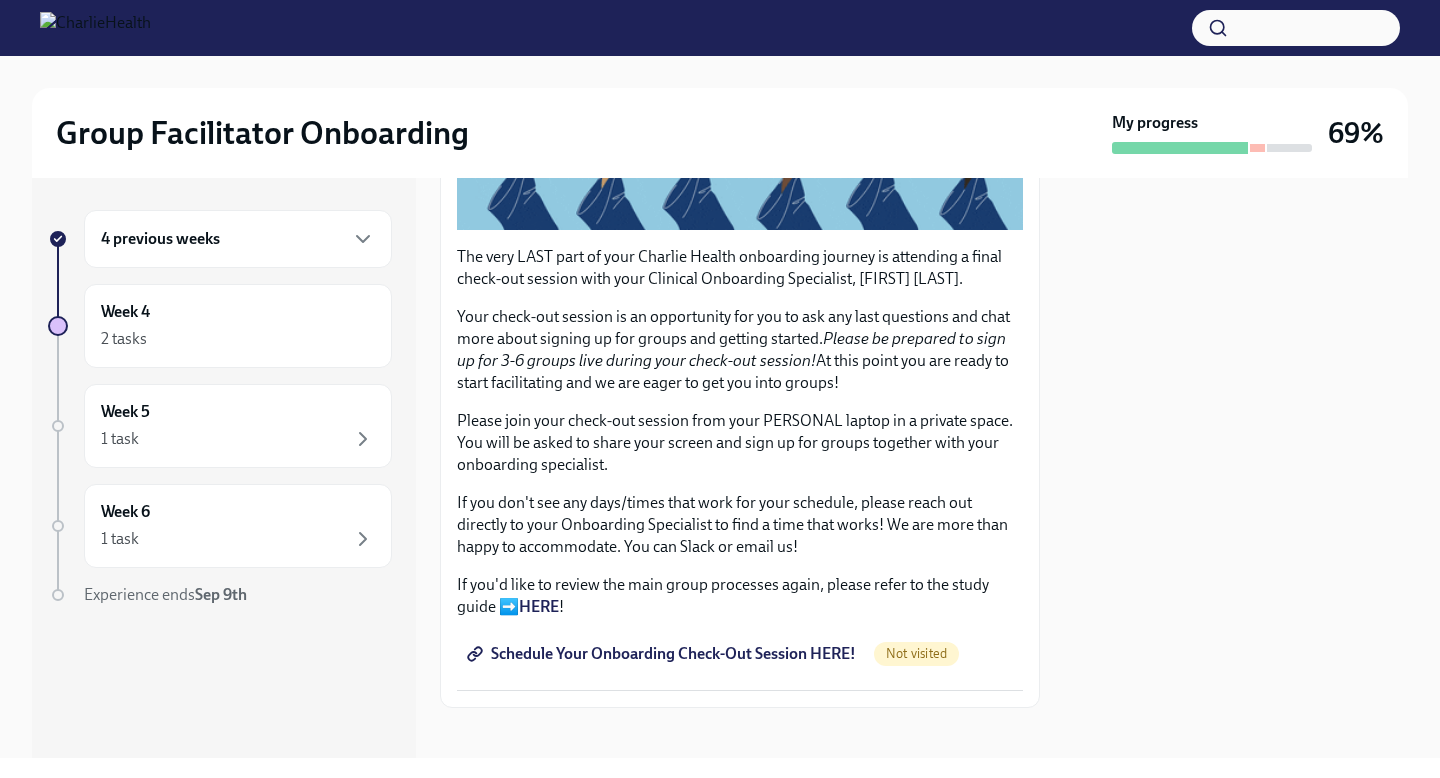 scroll, scrollTop: 415, scrollLeft: 0, axis: vertical 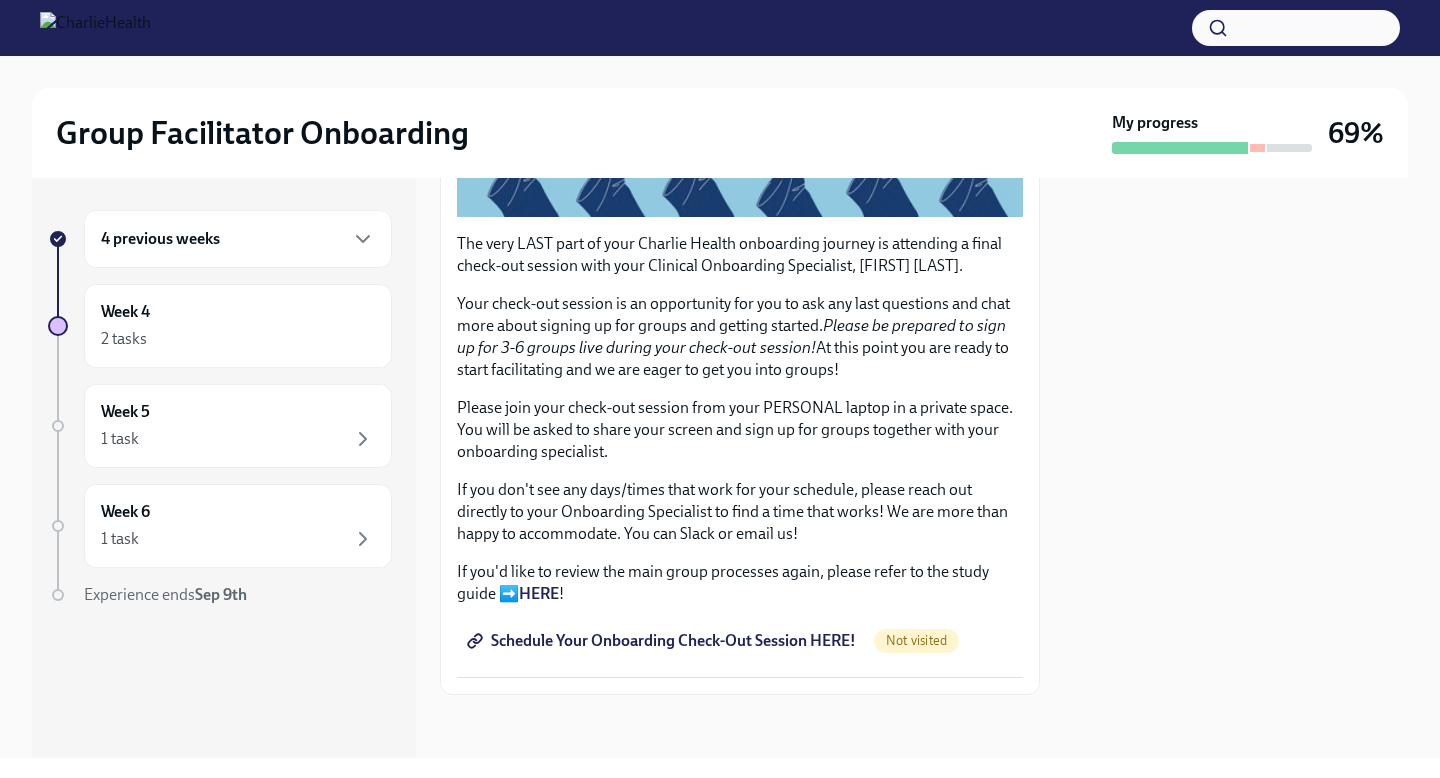 click on "Schedule Your Onboarding Check-Out Session HERE!" at bounding box center (663, 641) 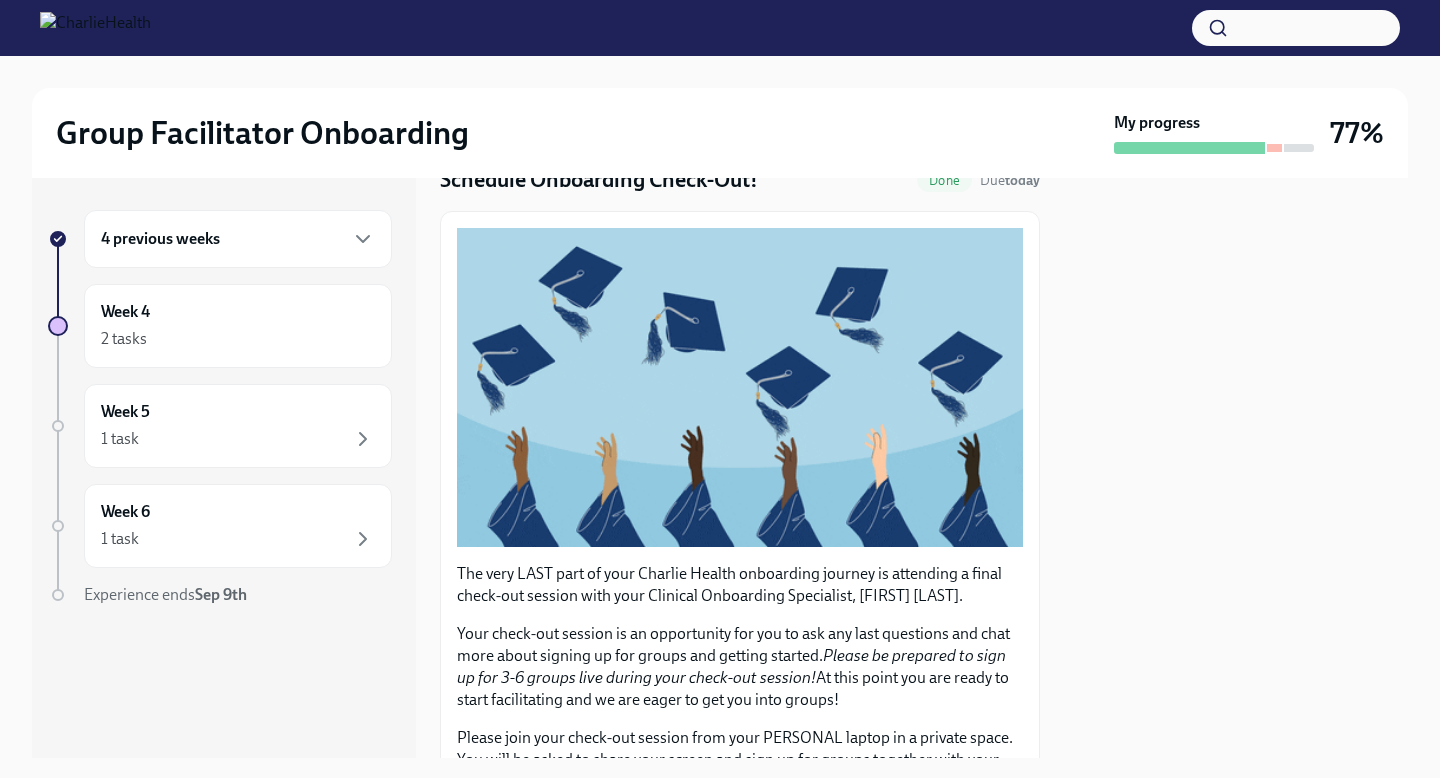 scroll, scrollTop: 0, scrollLeft: 0, axis: both 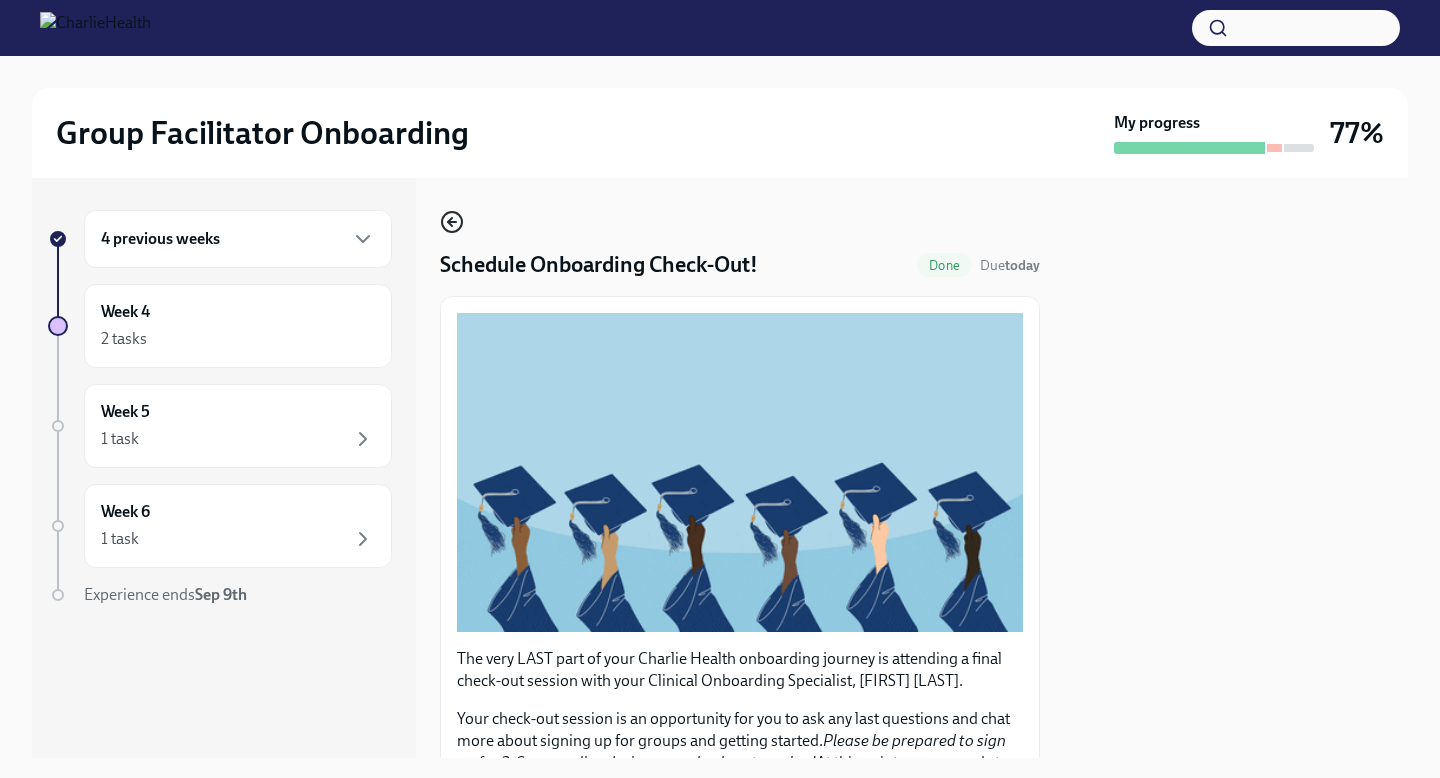 click 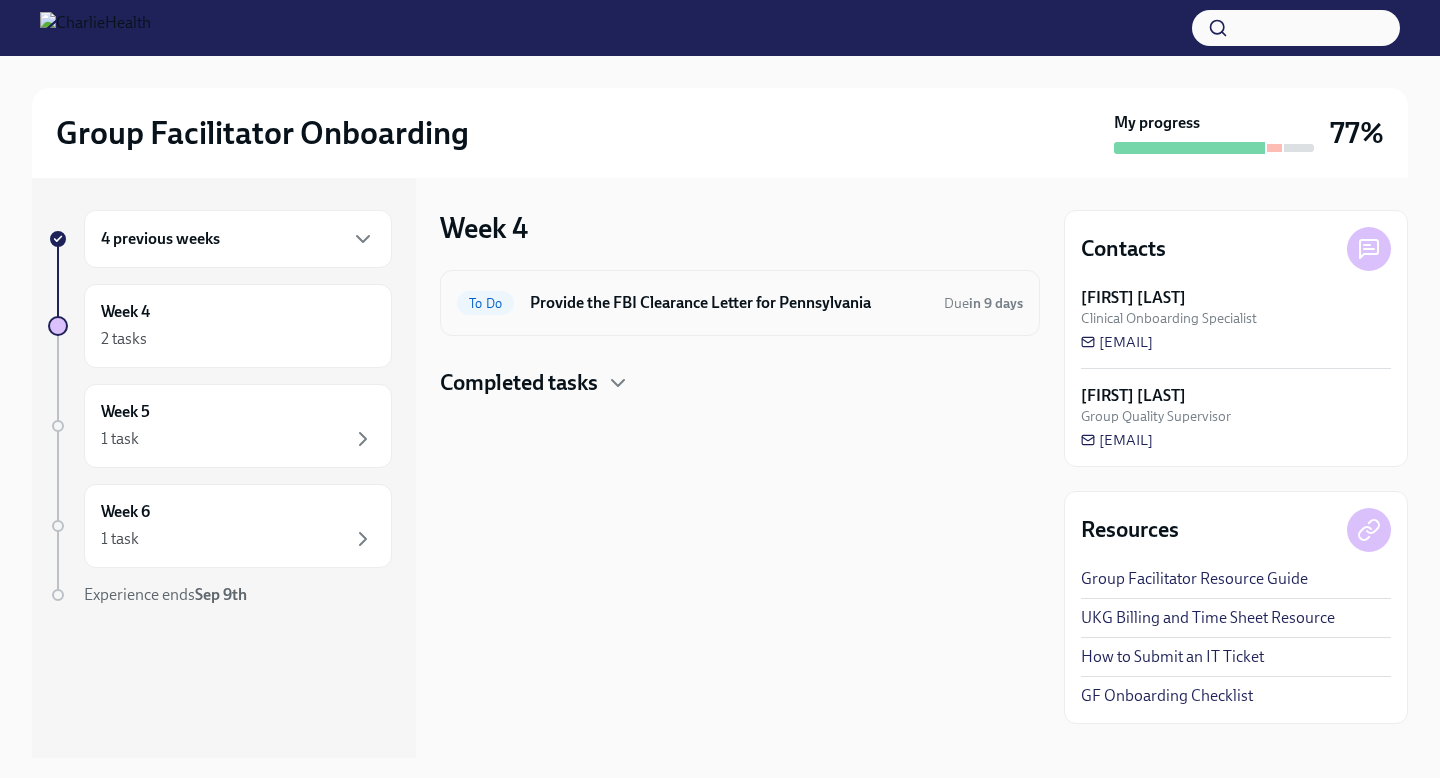 click on "To Do Provide the FBI Clearance Letter for Pennsylvania Due  in 9 days" at bounding box center [740, 303] 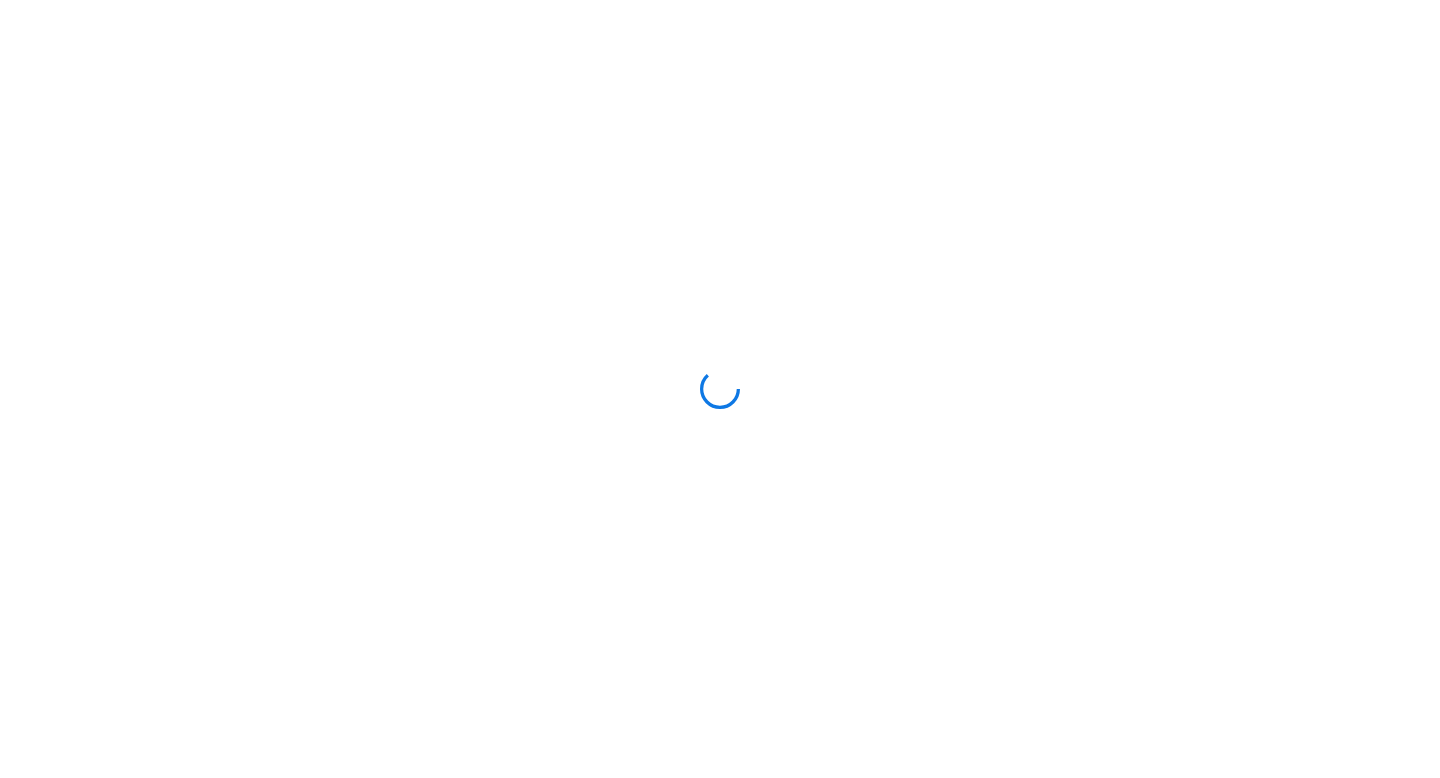 scroll, scrollTop: 0, scrollLeft: 0, axis: both 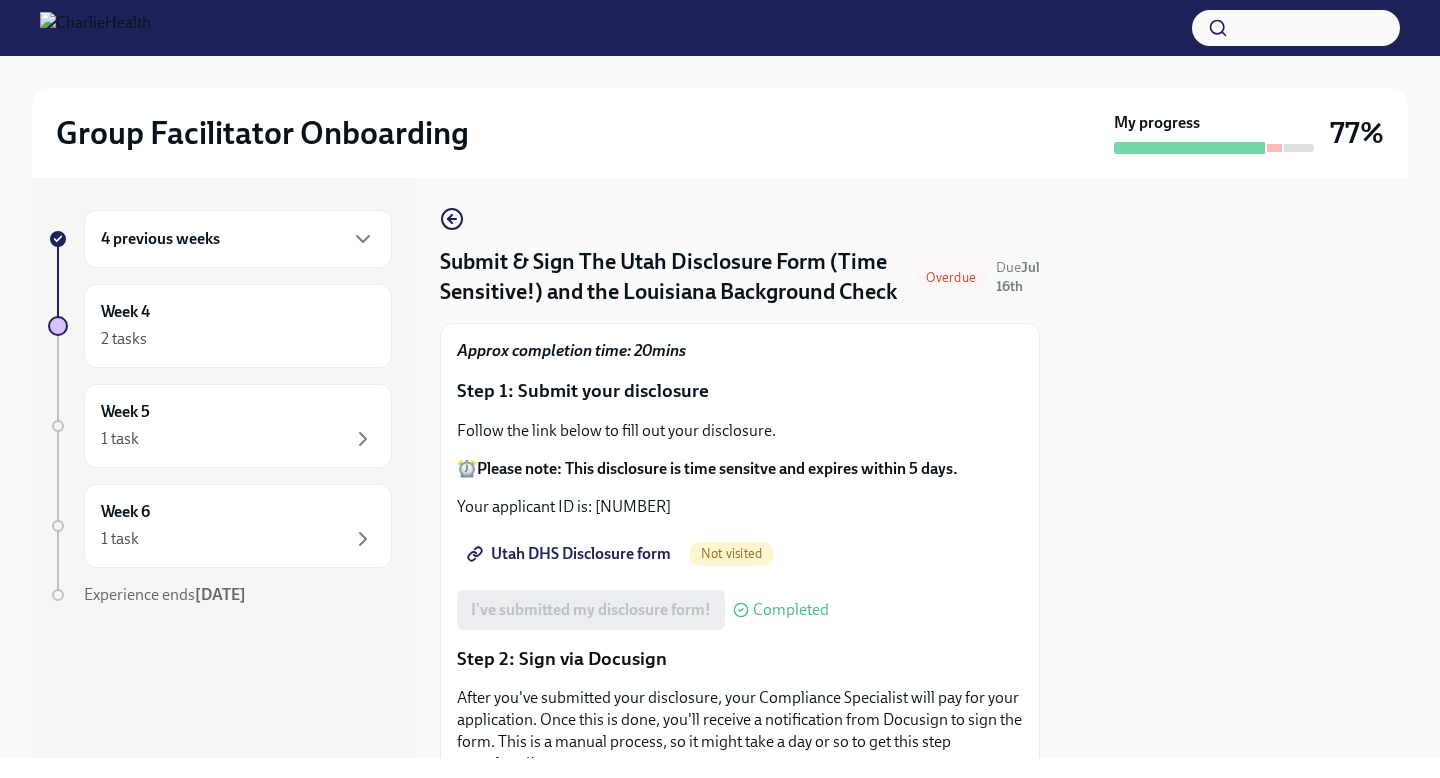 click on "Utah DHS Disclosure form" at bounding box center [571, 554] 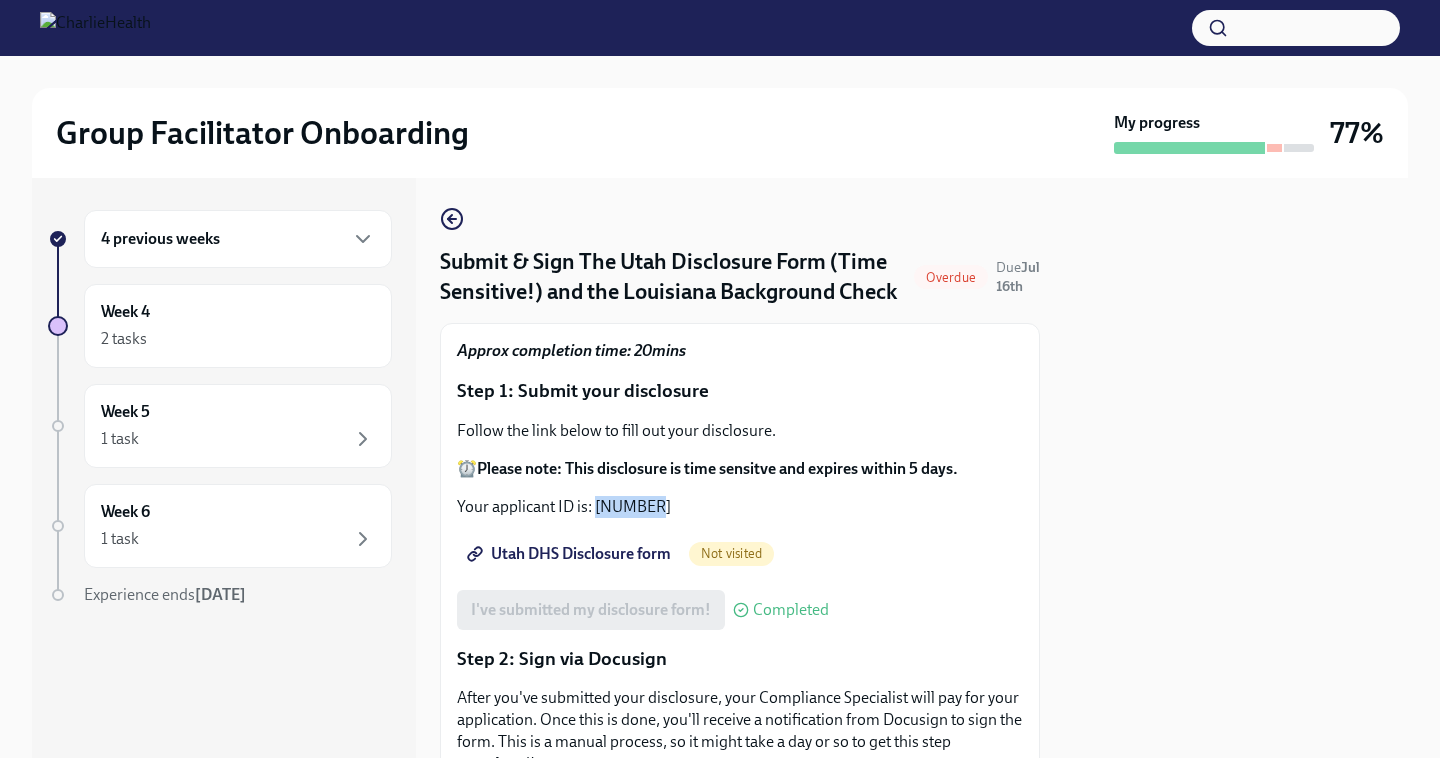 click on "Your applicant ID is: [APPLICANT_ID]" at bounding box center [740, 507] 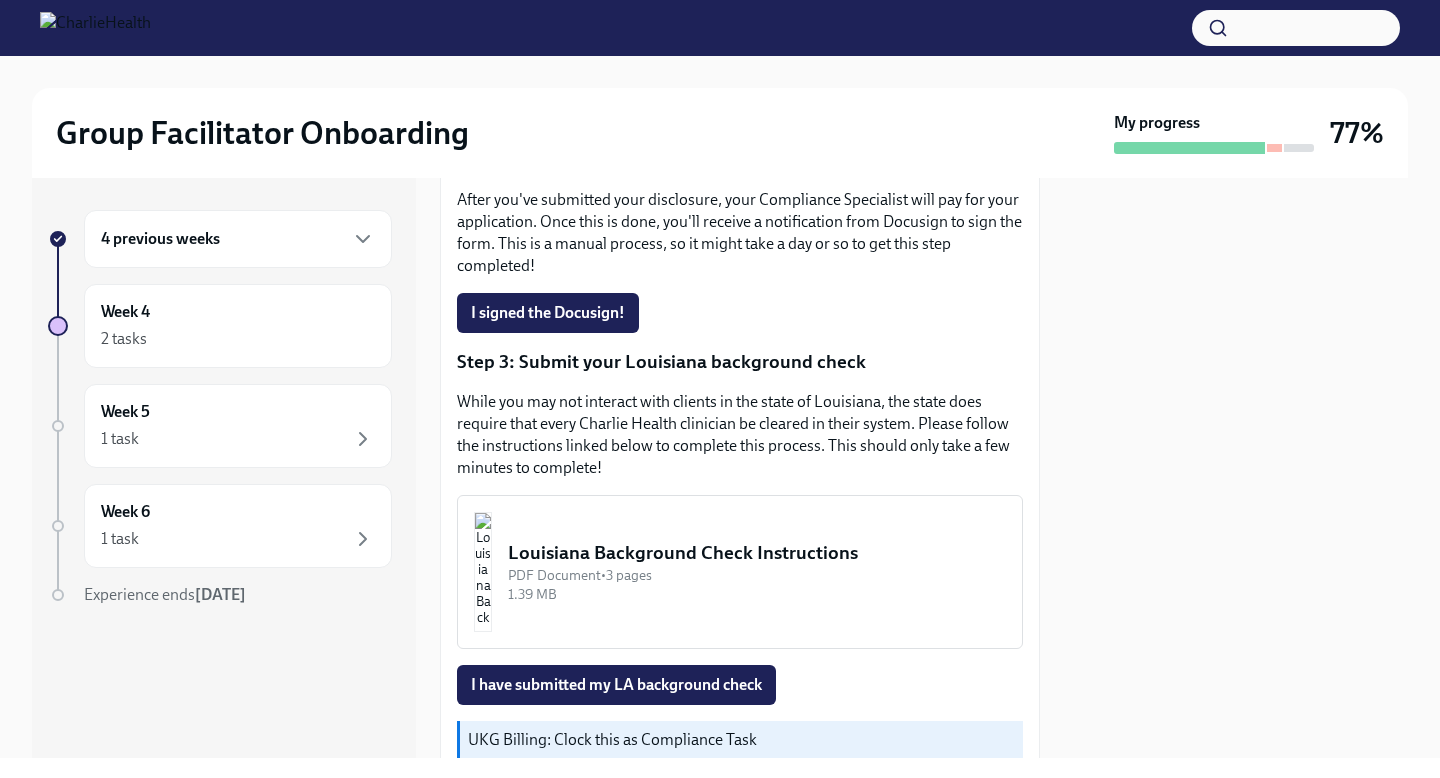 scroll, scrollTop: 505, scrollLeft: 0, axis: vertical 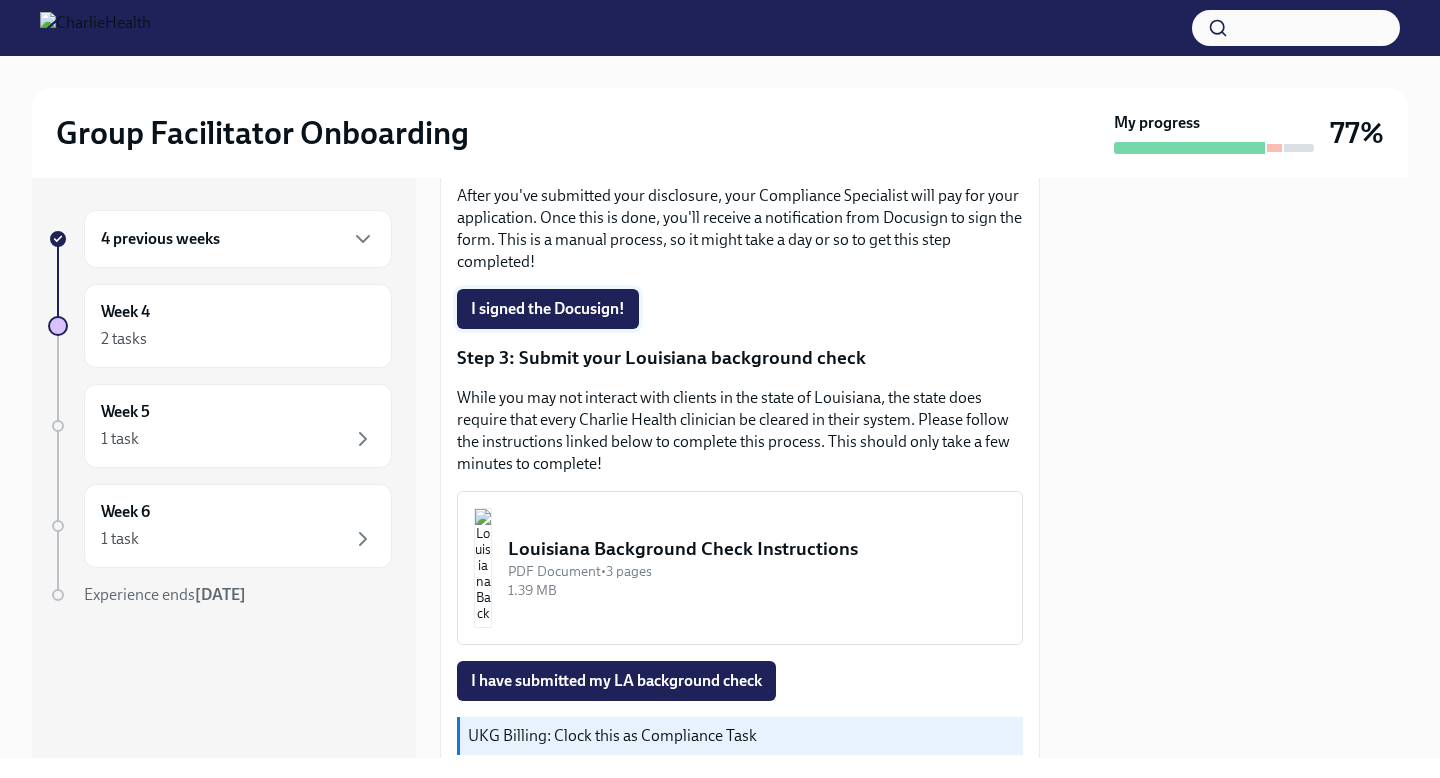 click on "I signed the Docusign!" at bounding box center (548, 309) 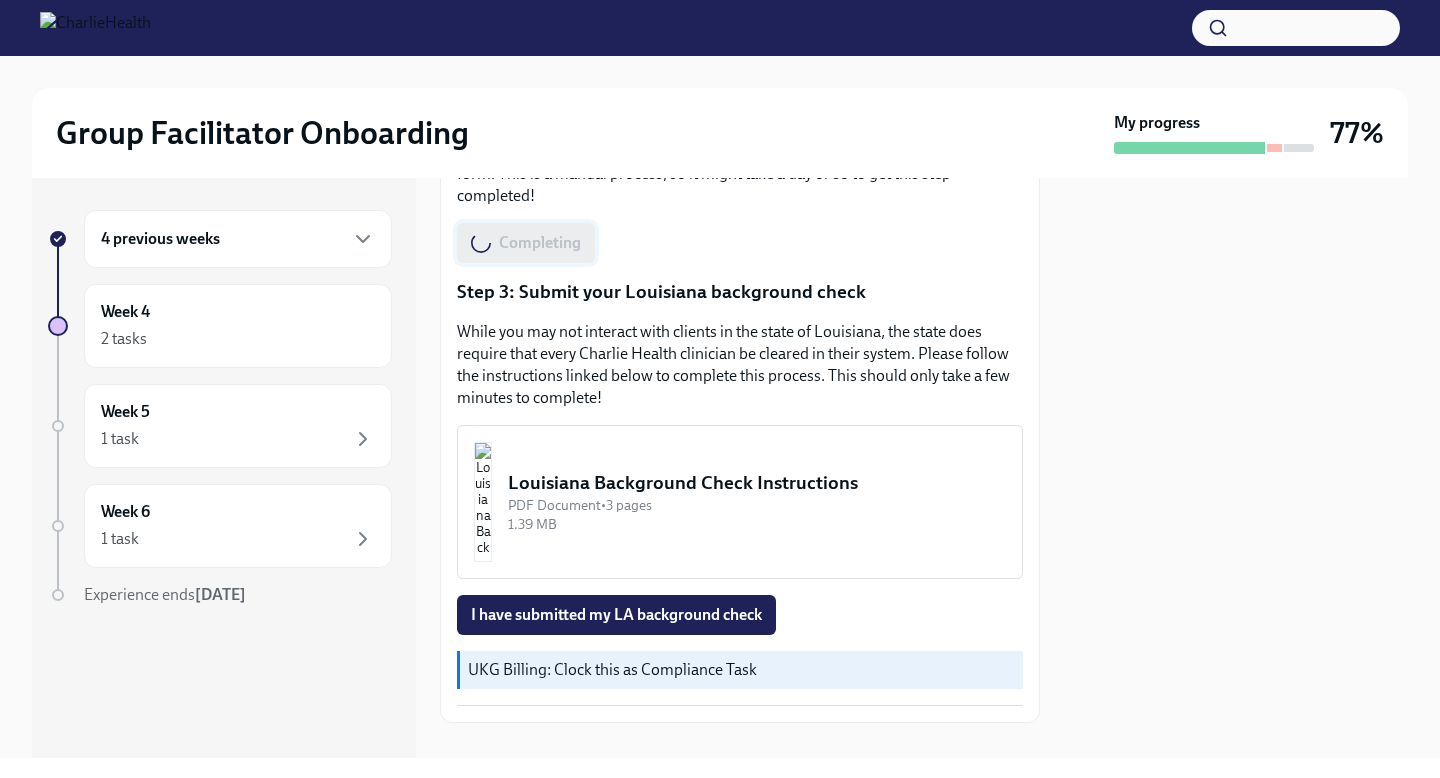 scroll, scrollTop: 600, scrollLeft: 0, axis: vertical 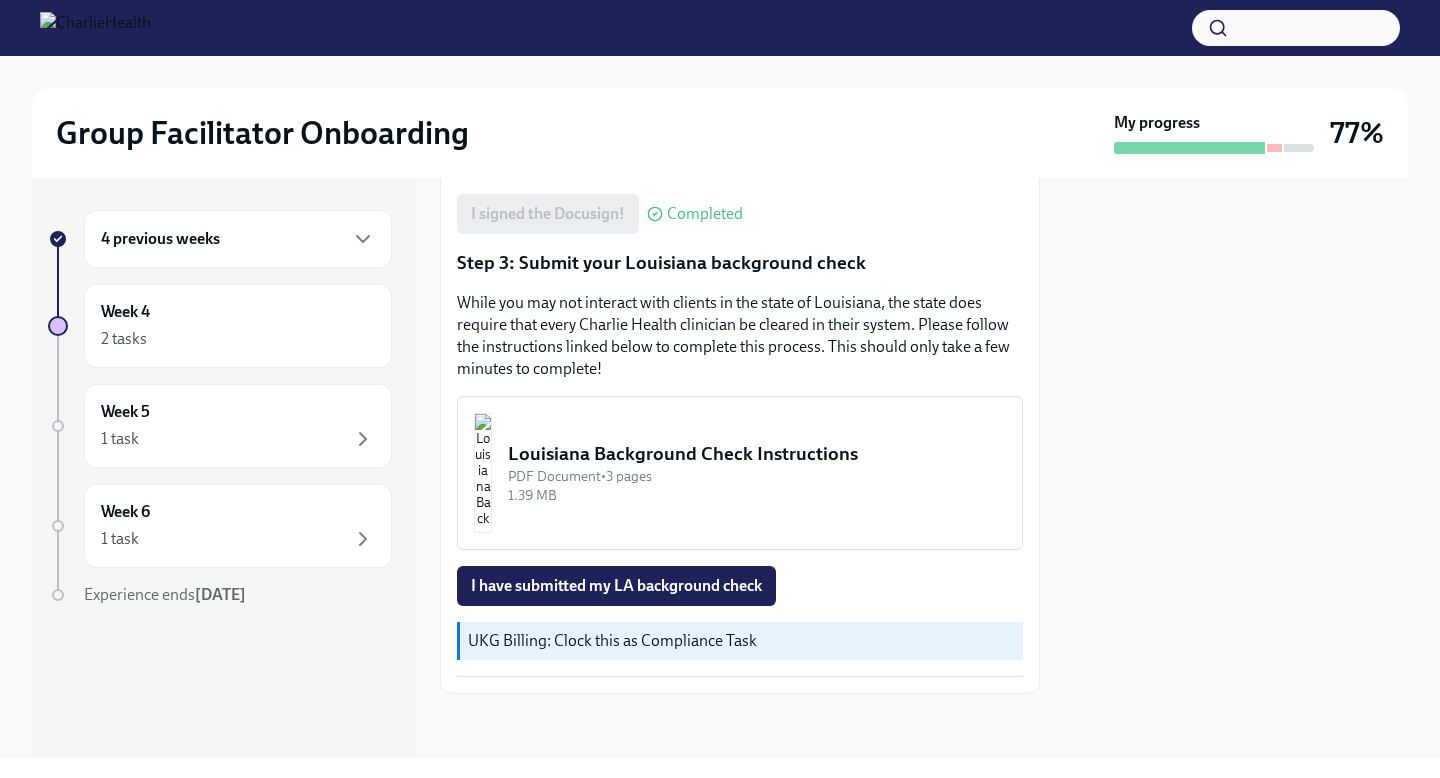 click on "Louisiana Background Check Instructions" at bounding box center [757, 454] 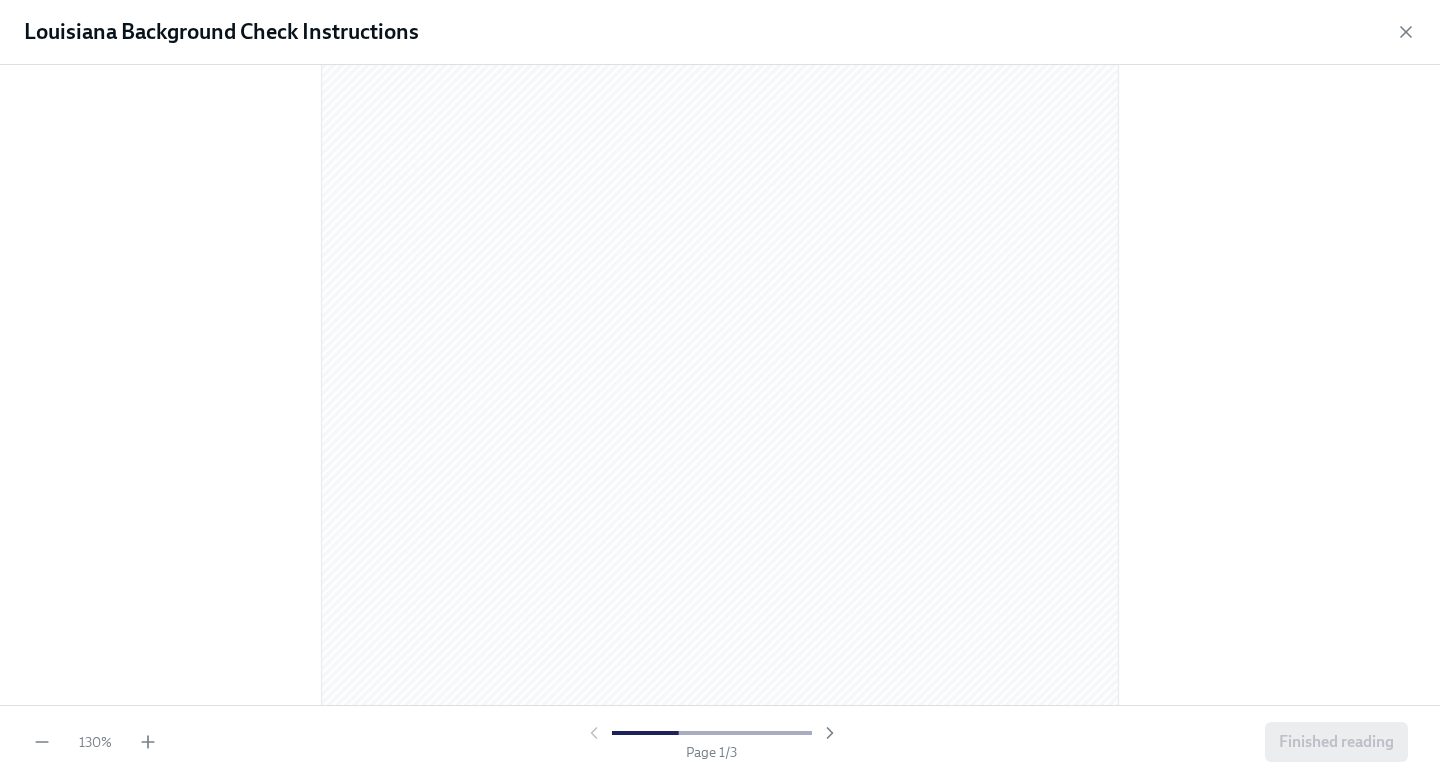 scroll, scrollTop: 95, scrollLeft: 0, axis: vertical 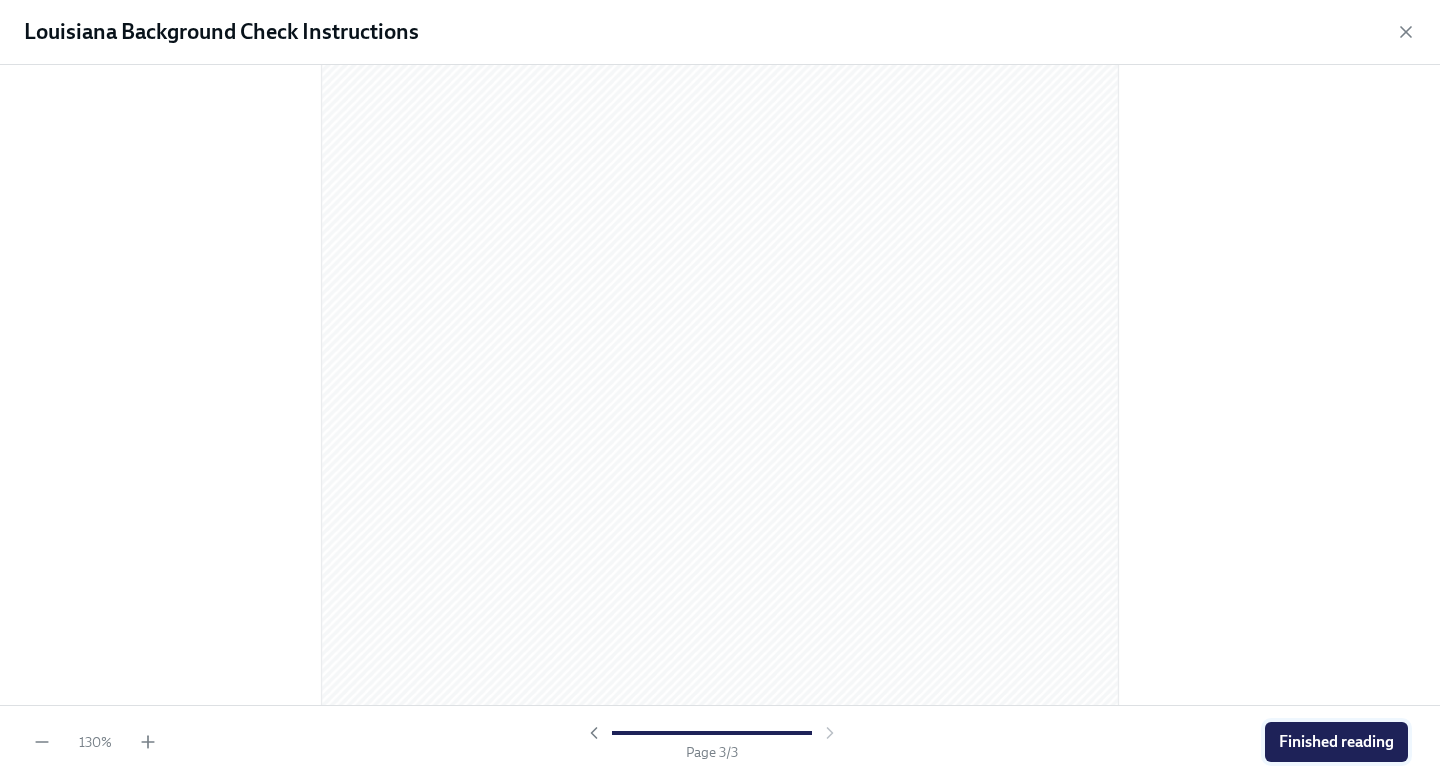 click on "Finished reading" at bounding box center [1336, 742] 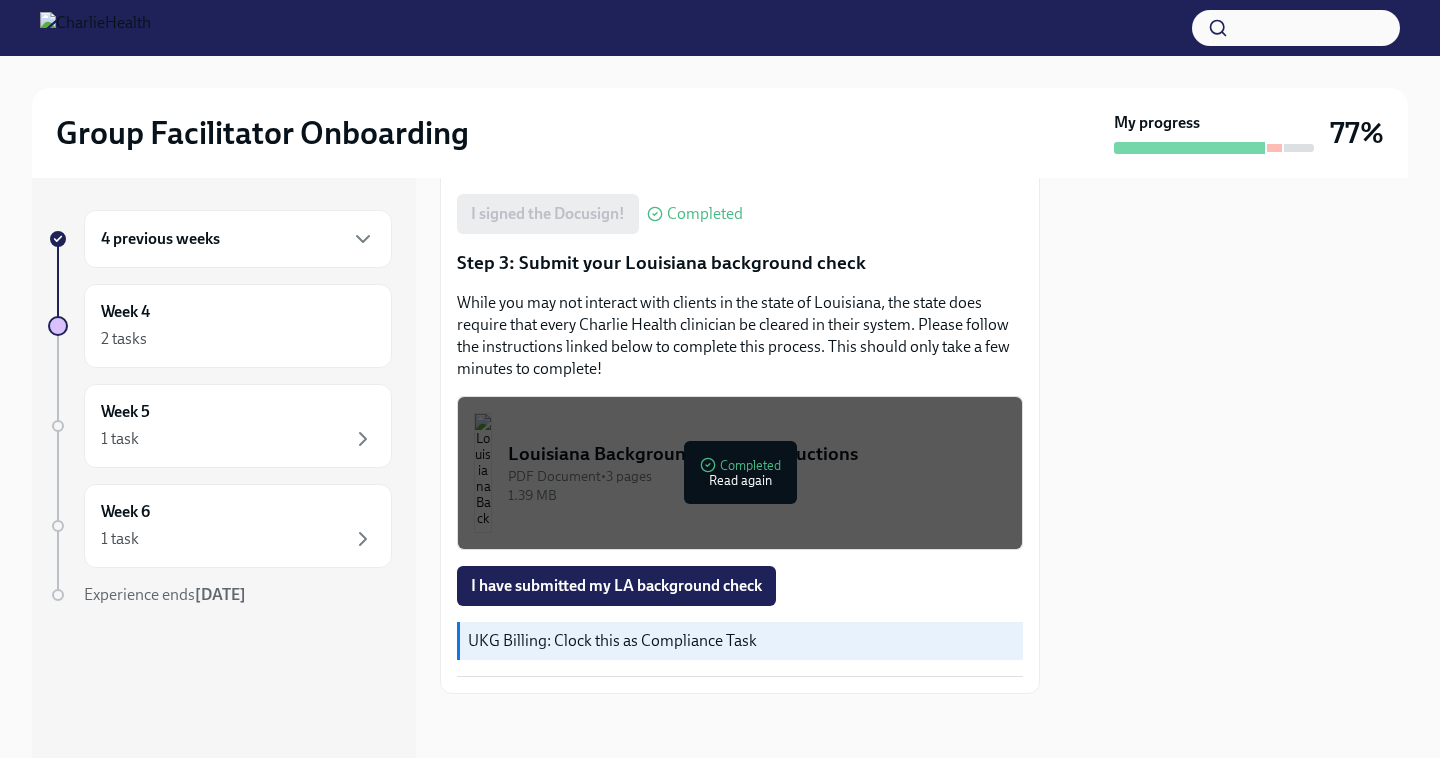 click on "Louisiana Background Check Instructions PDF Document  •  3 pages 1.39 MB Completed Read again" at bounding box center [740, 473] 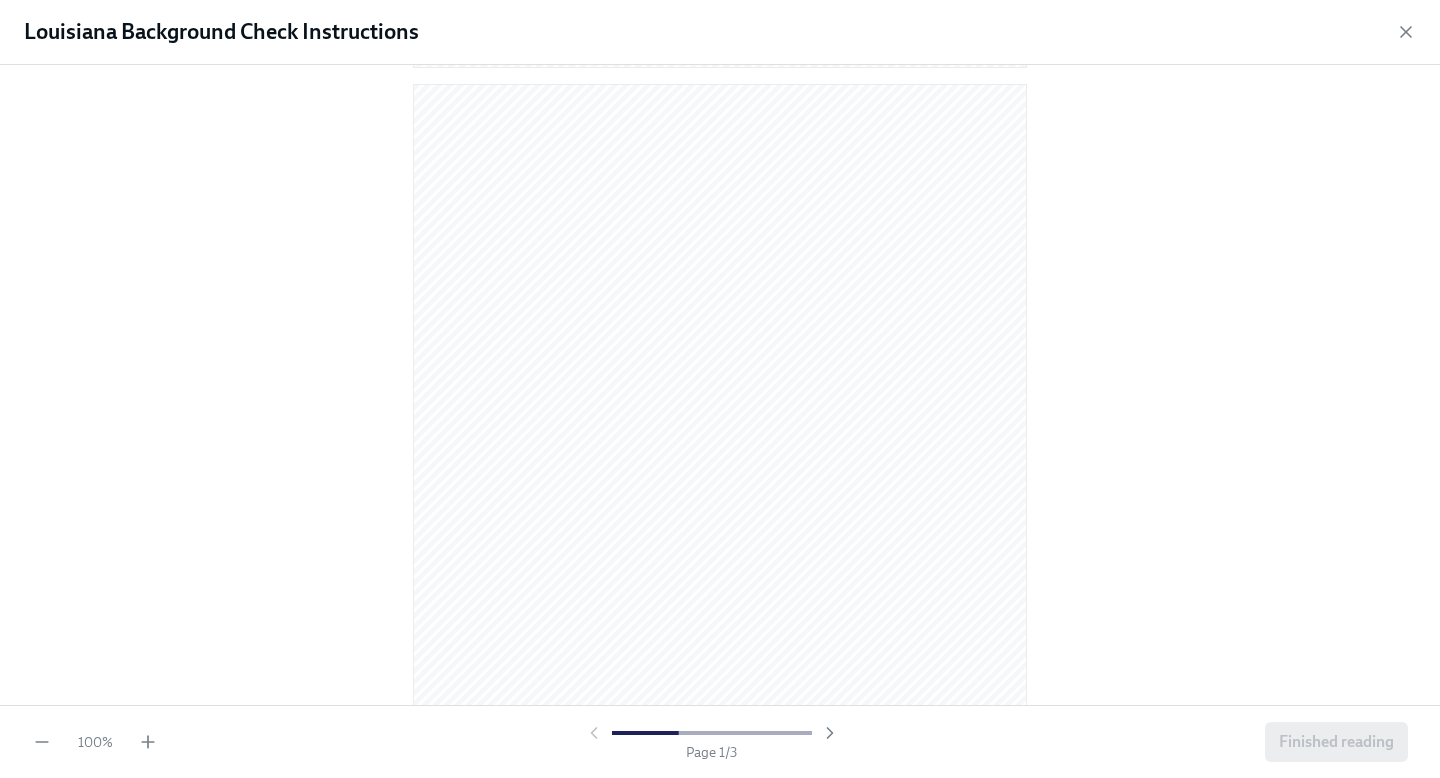 scroll, scrollTop: 1806, scrollLeft: 0, axis: vertical 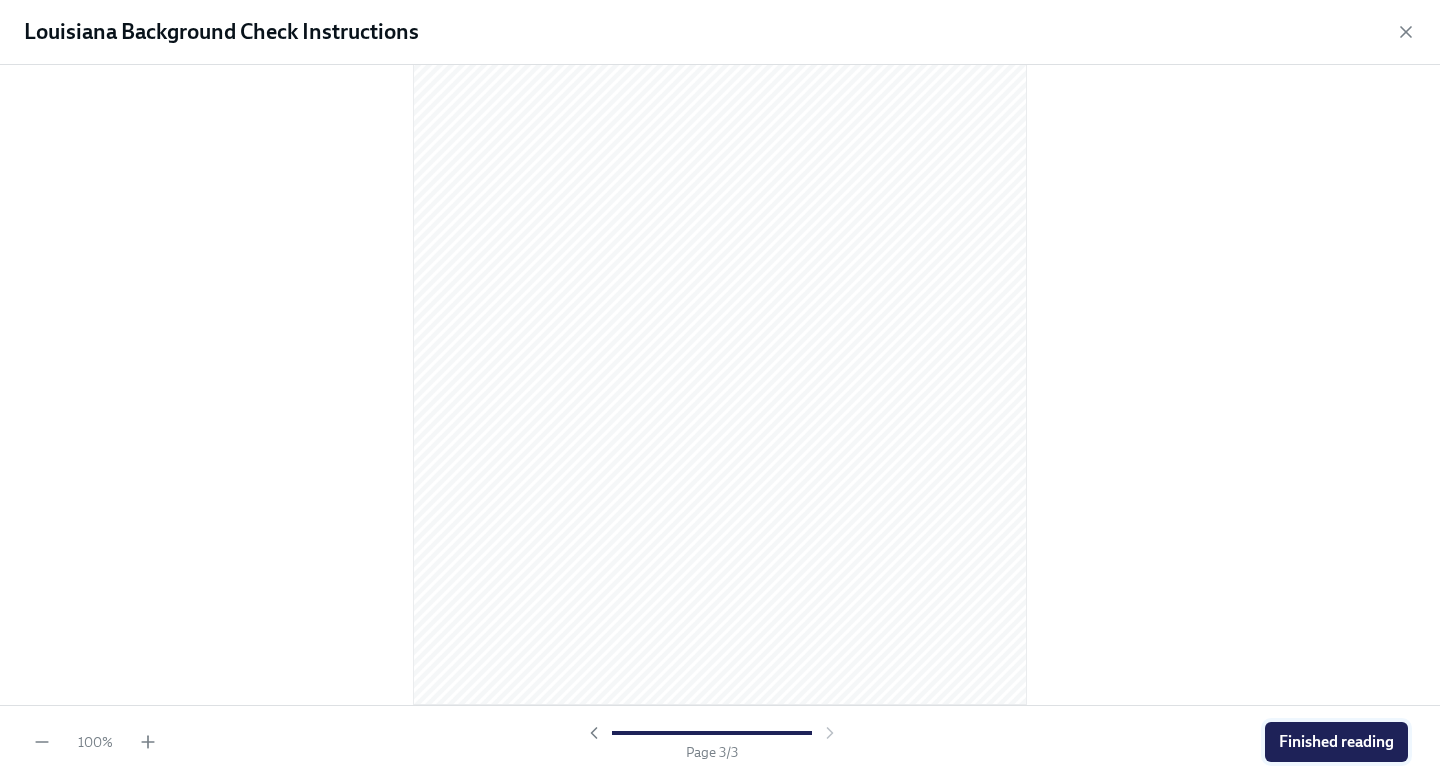 click on "Finished reading" at bounding box center (1336, 742) 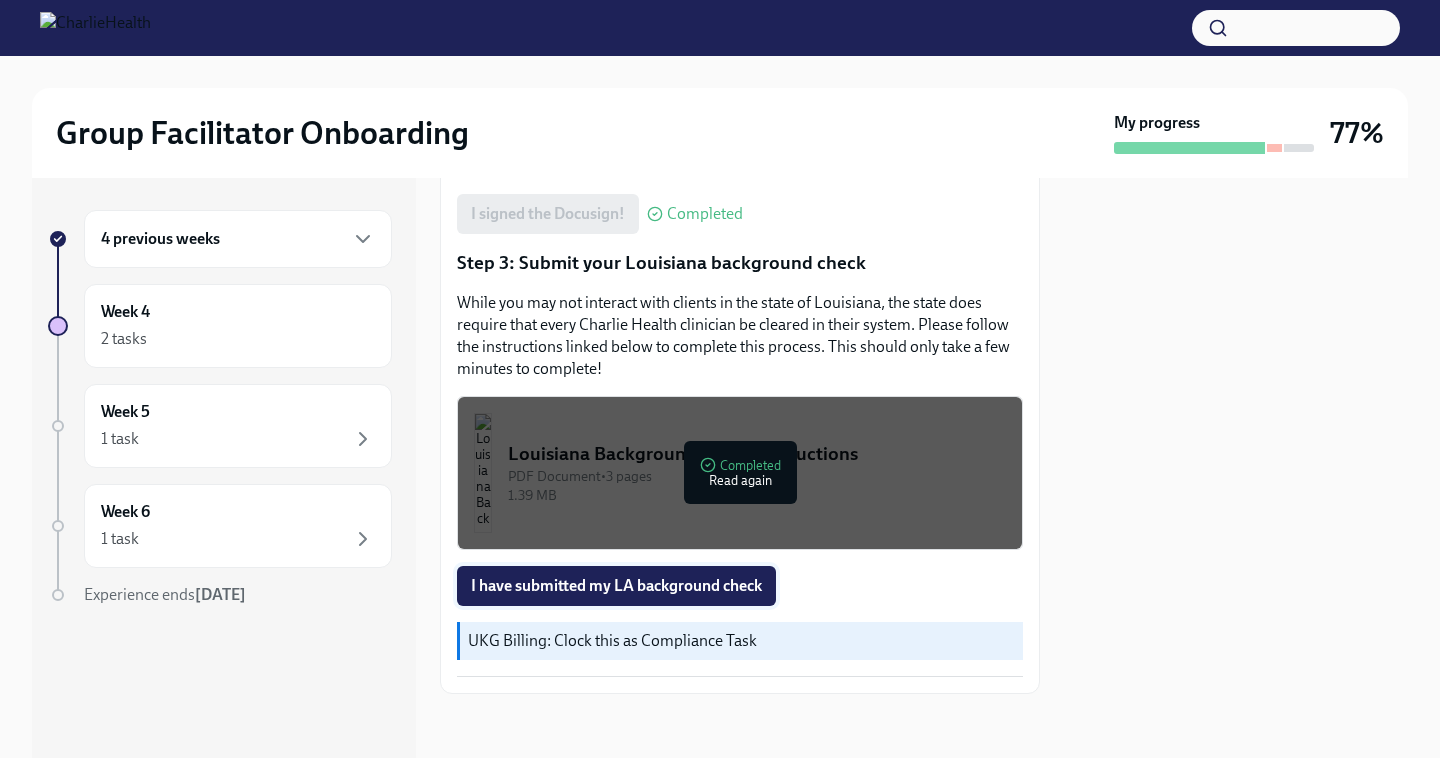 click on "I have submitted my LA background check" at bounding box center [616, 586] 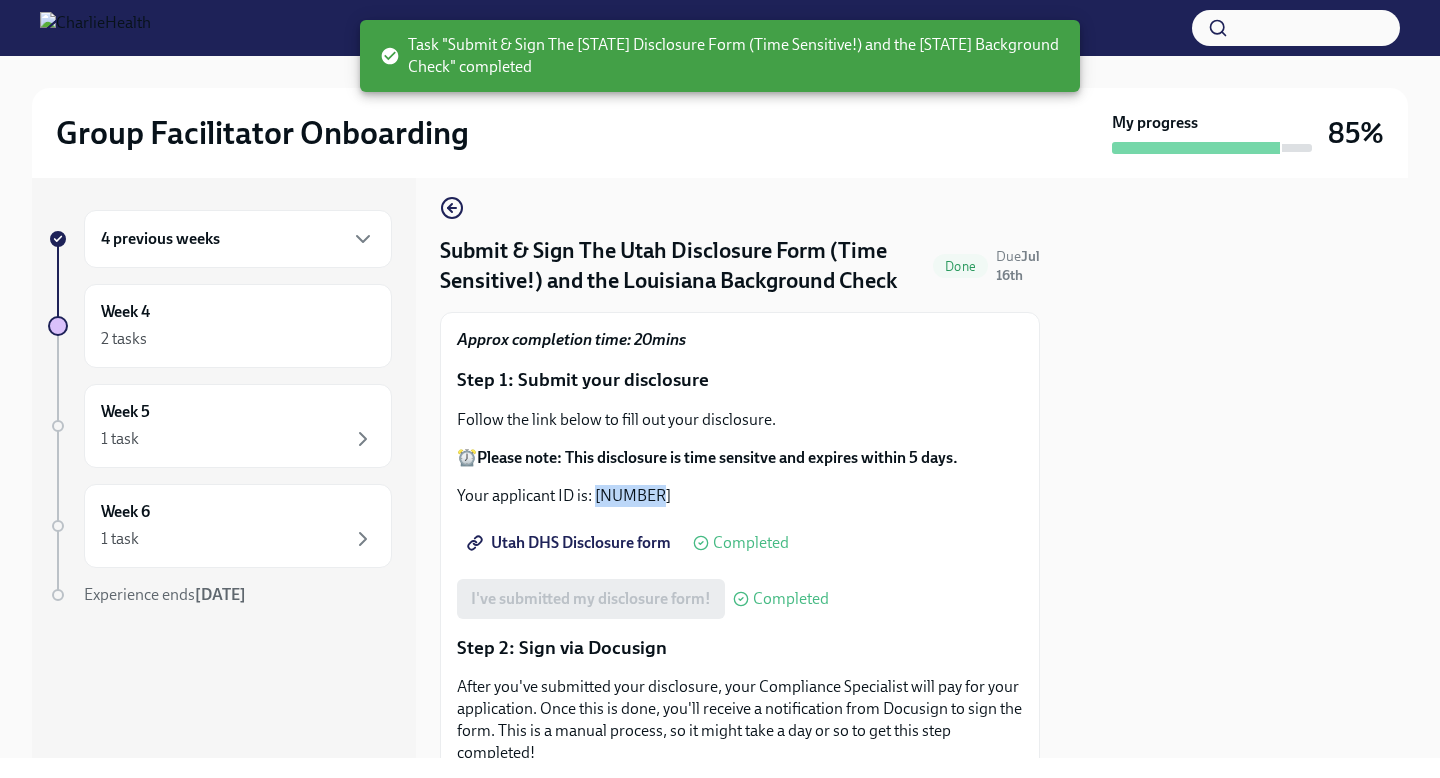 scroll, scrollTop: 0, scrollLeft: 0, axis: both 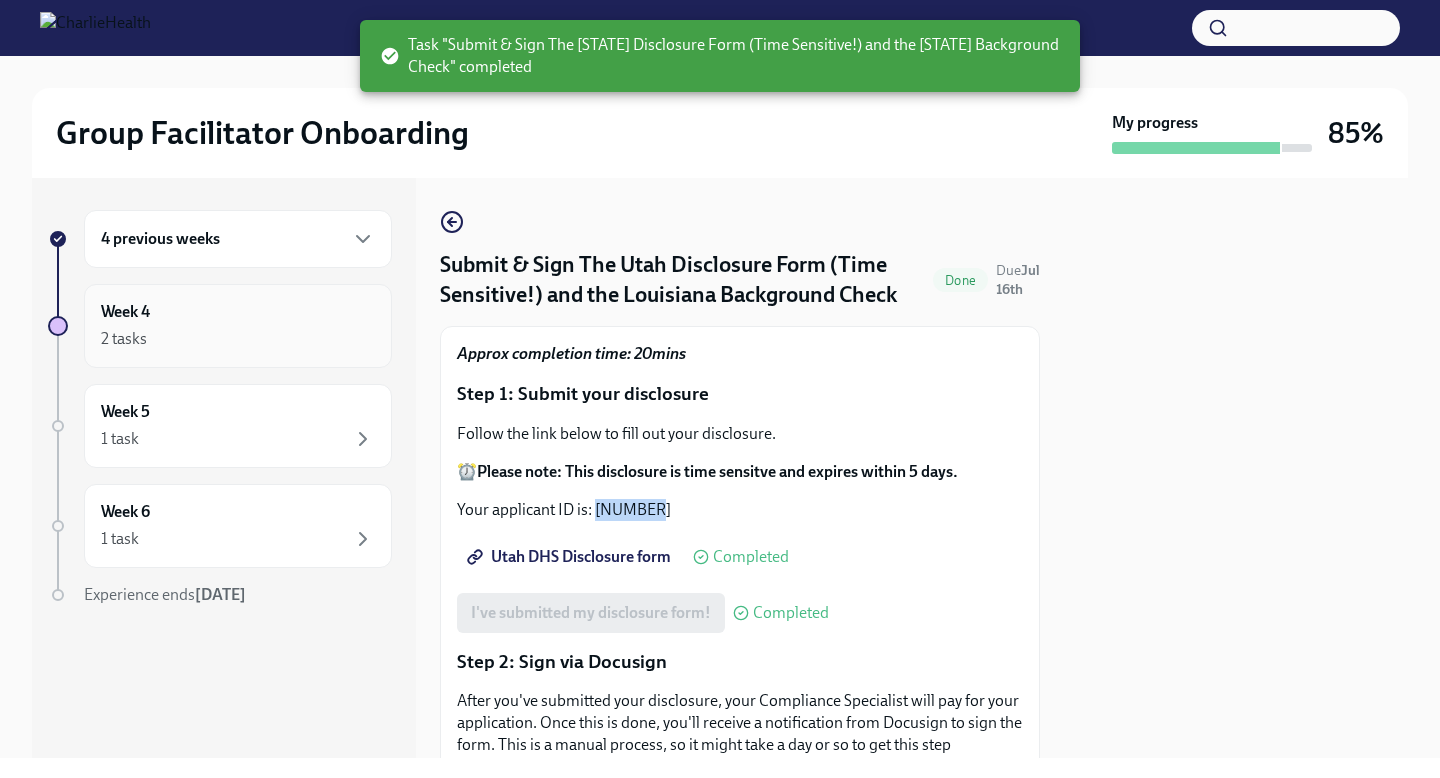 click on "Week 4" at bounding box center [125, 312] 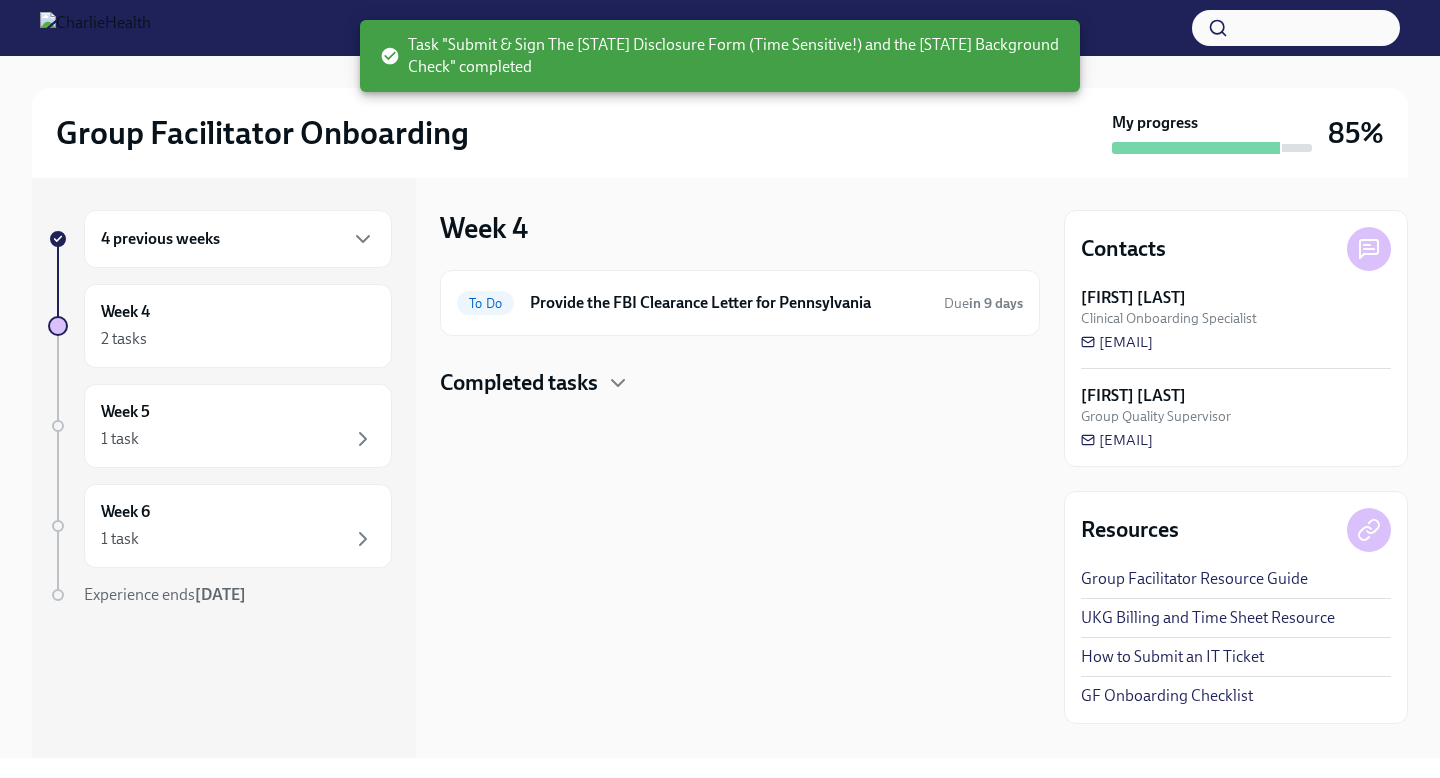 click on "4 previous weeks" at bounding box center [238, 239] 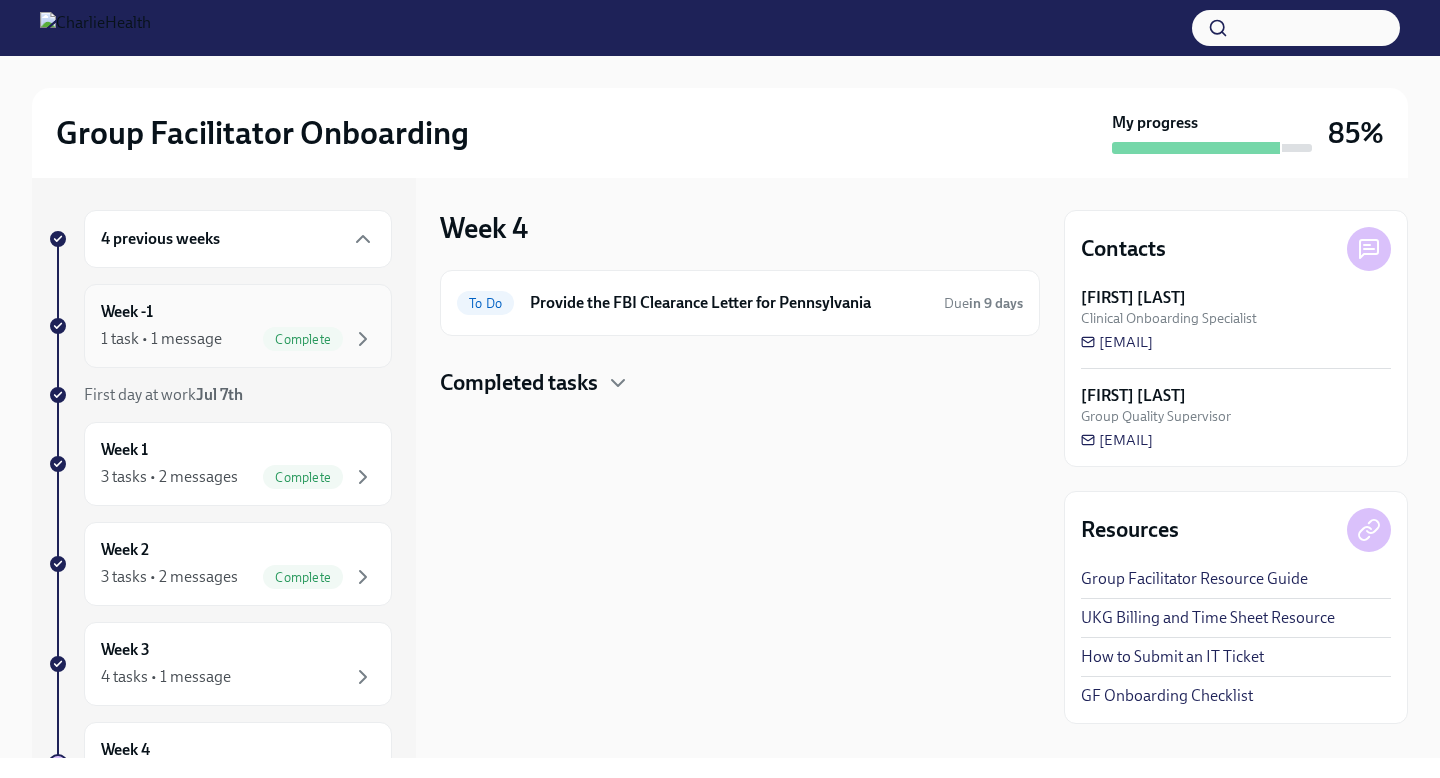 click on "1 task • 1 message" at bounding box center (161, 339) 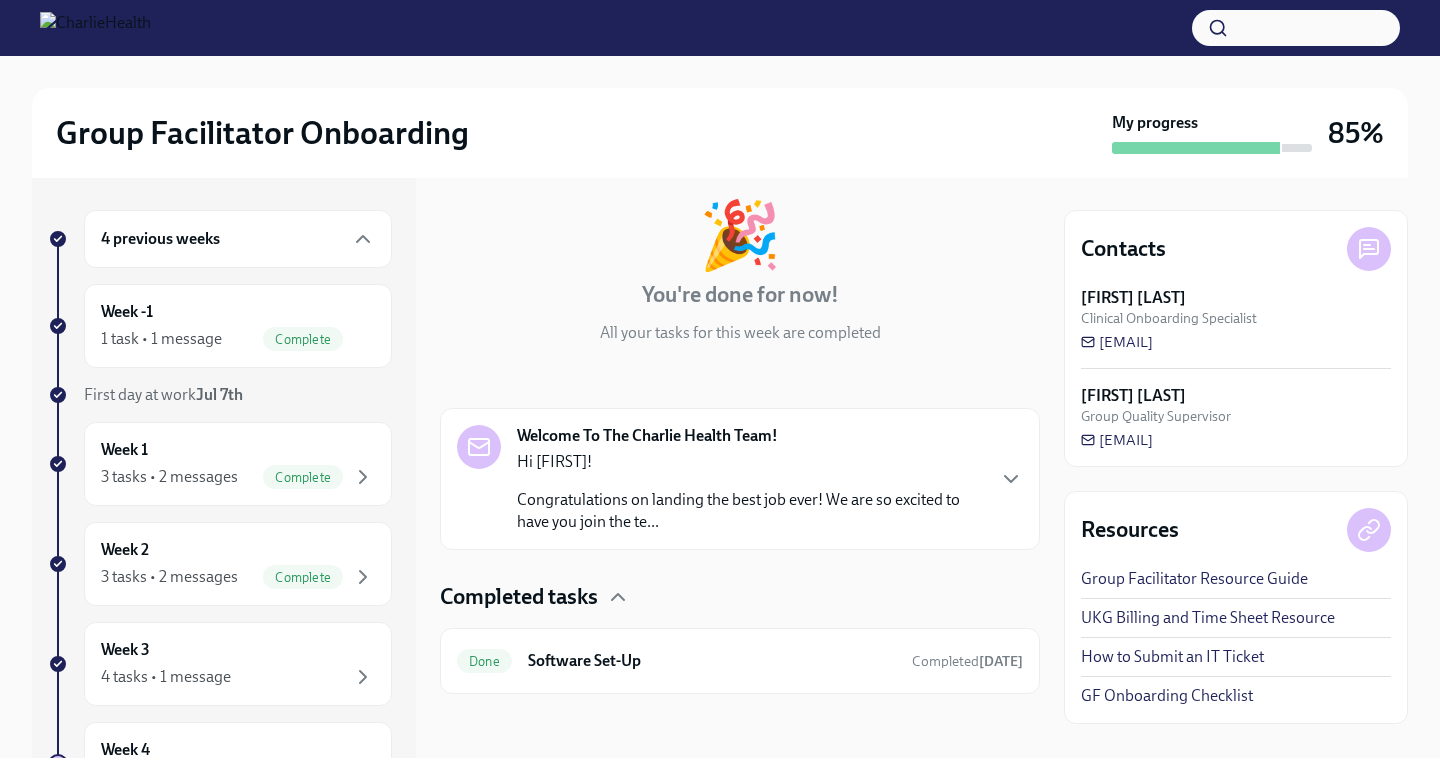 scroll, scrollTop: 0, scrollLeft: 0, axis: both 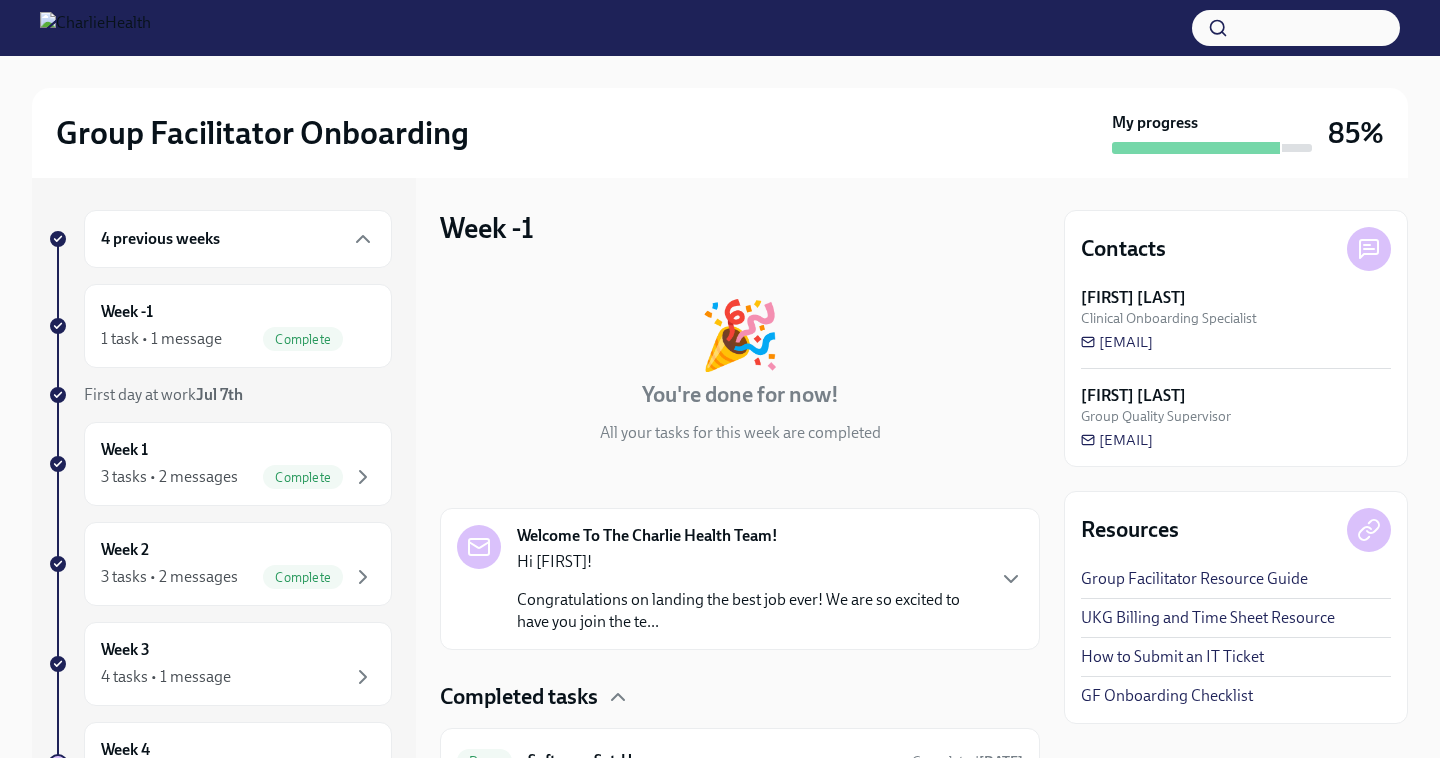 click on "4 previous weeks" at bounding box center (238, 239) 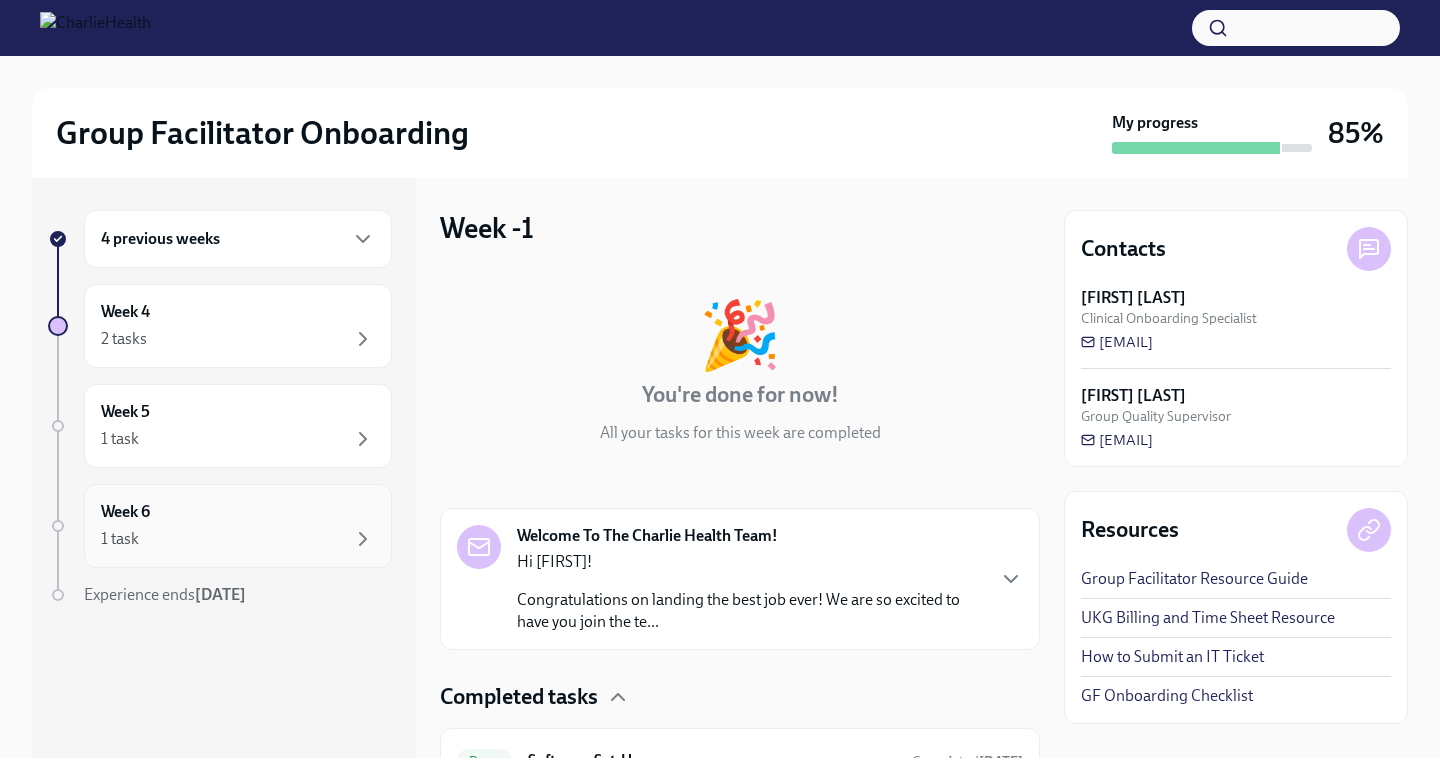 click on "1 task" at bounding box center [238, 539] 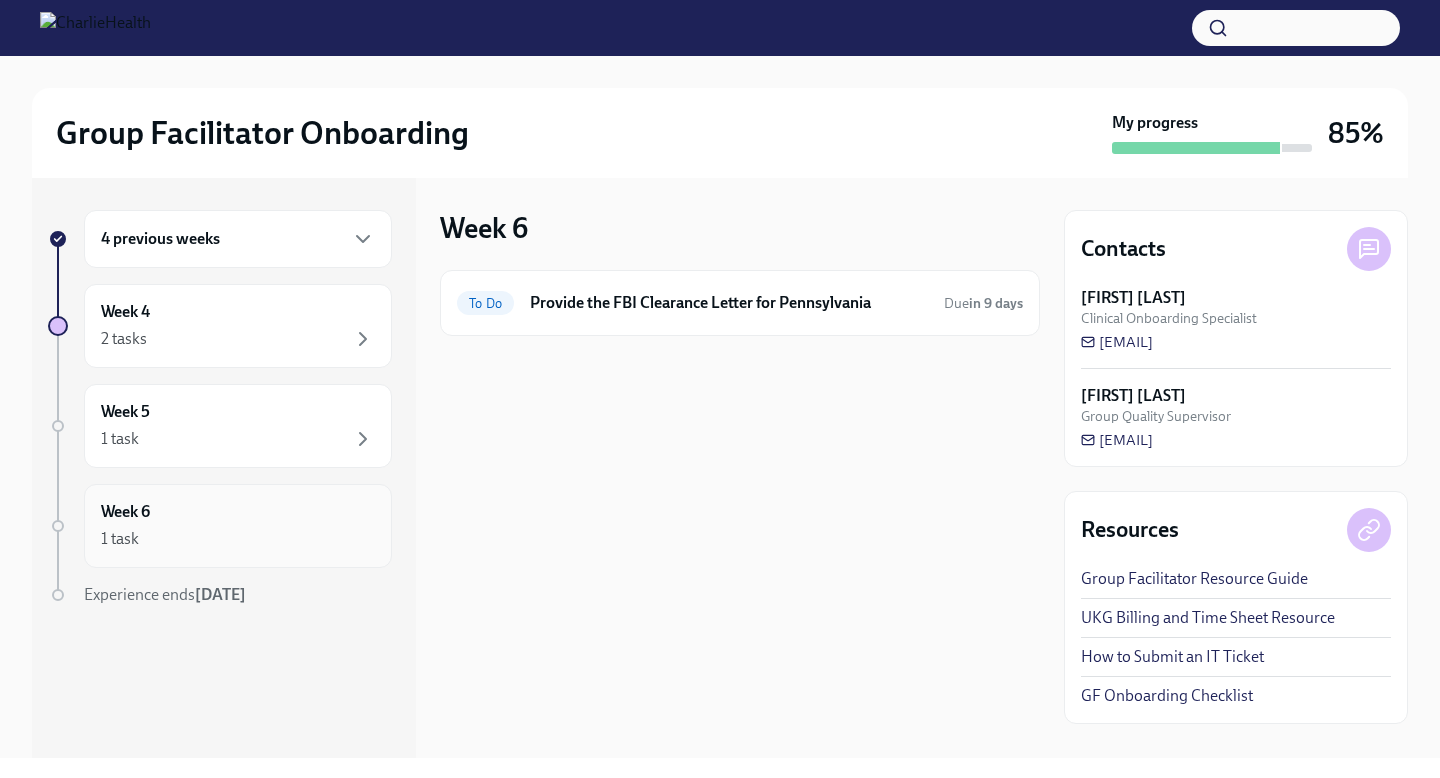 click on "Week 6 1 task" at bounding box center [238, 526] 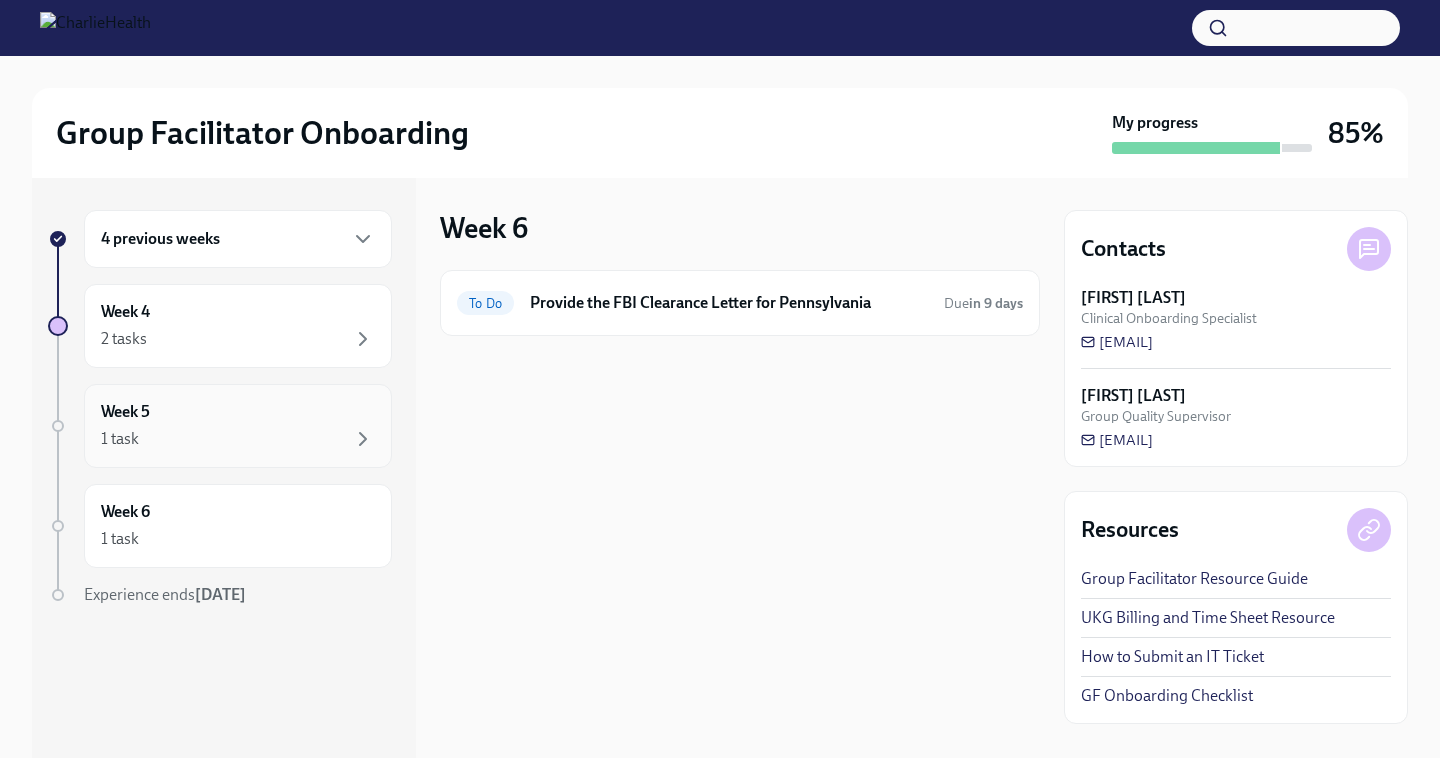click on "1 task" at bounding box center (238, 439) 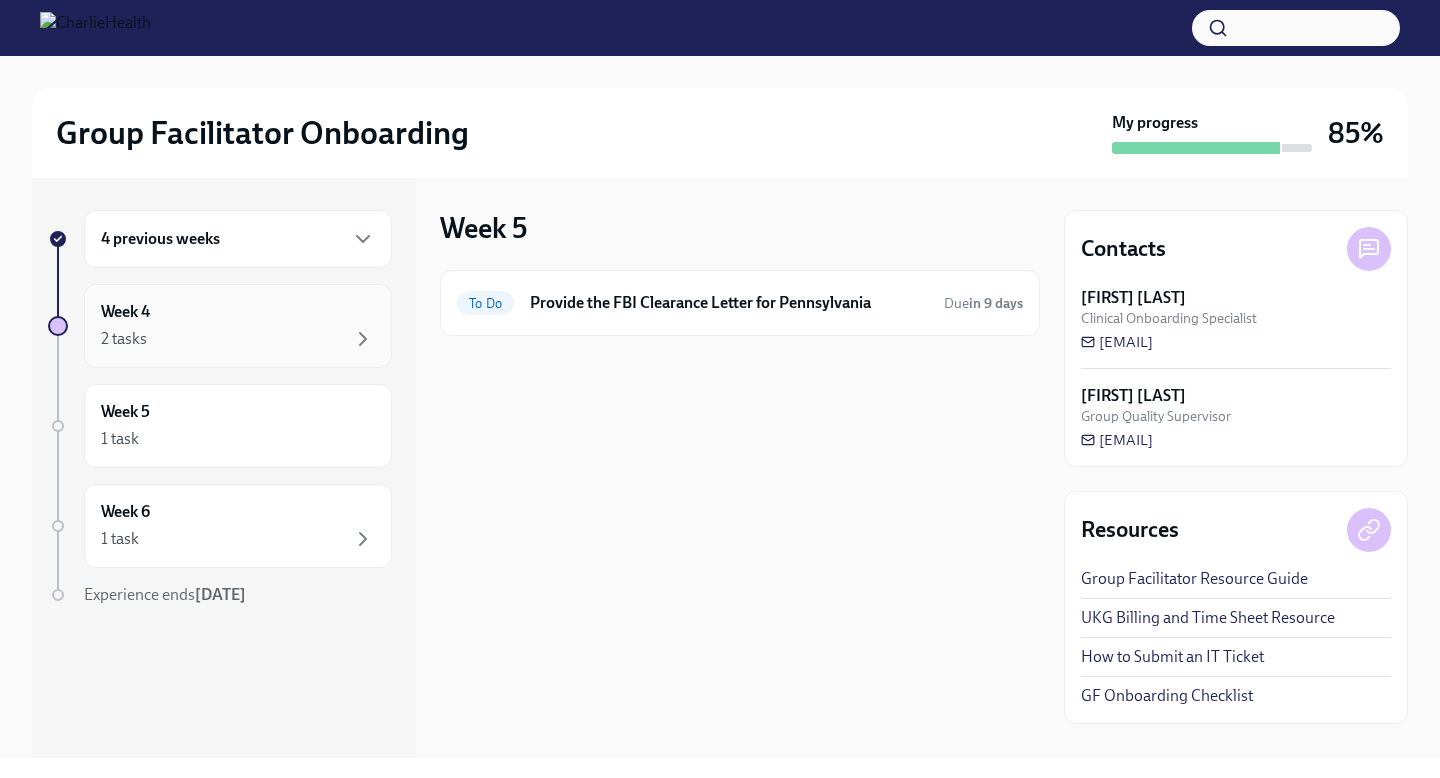click on "2 tasks" at bounding box center (238, 339) 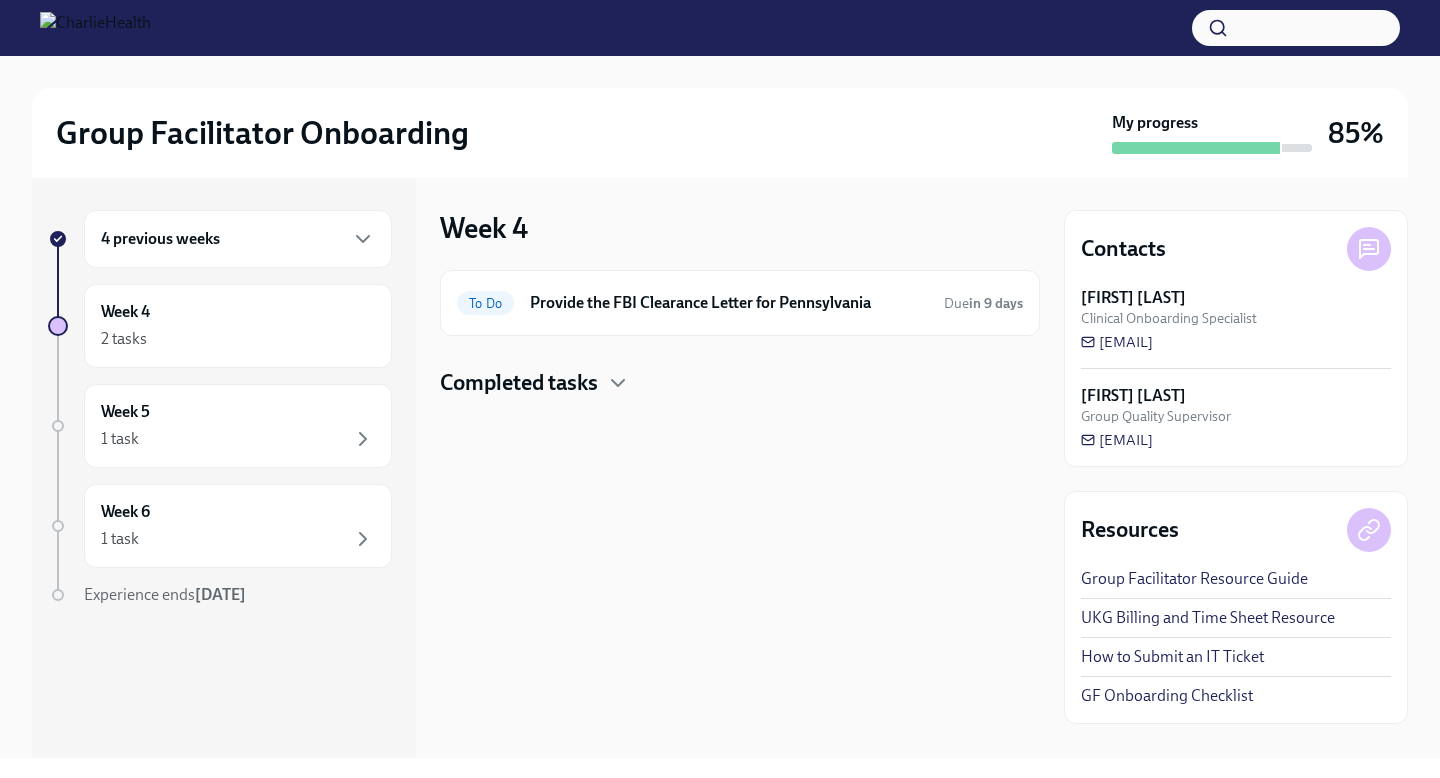 click on "Completed tasks" at bounding box center (740, 383) 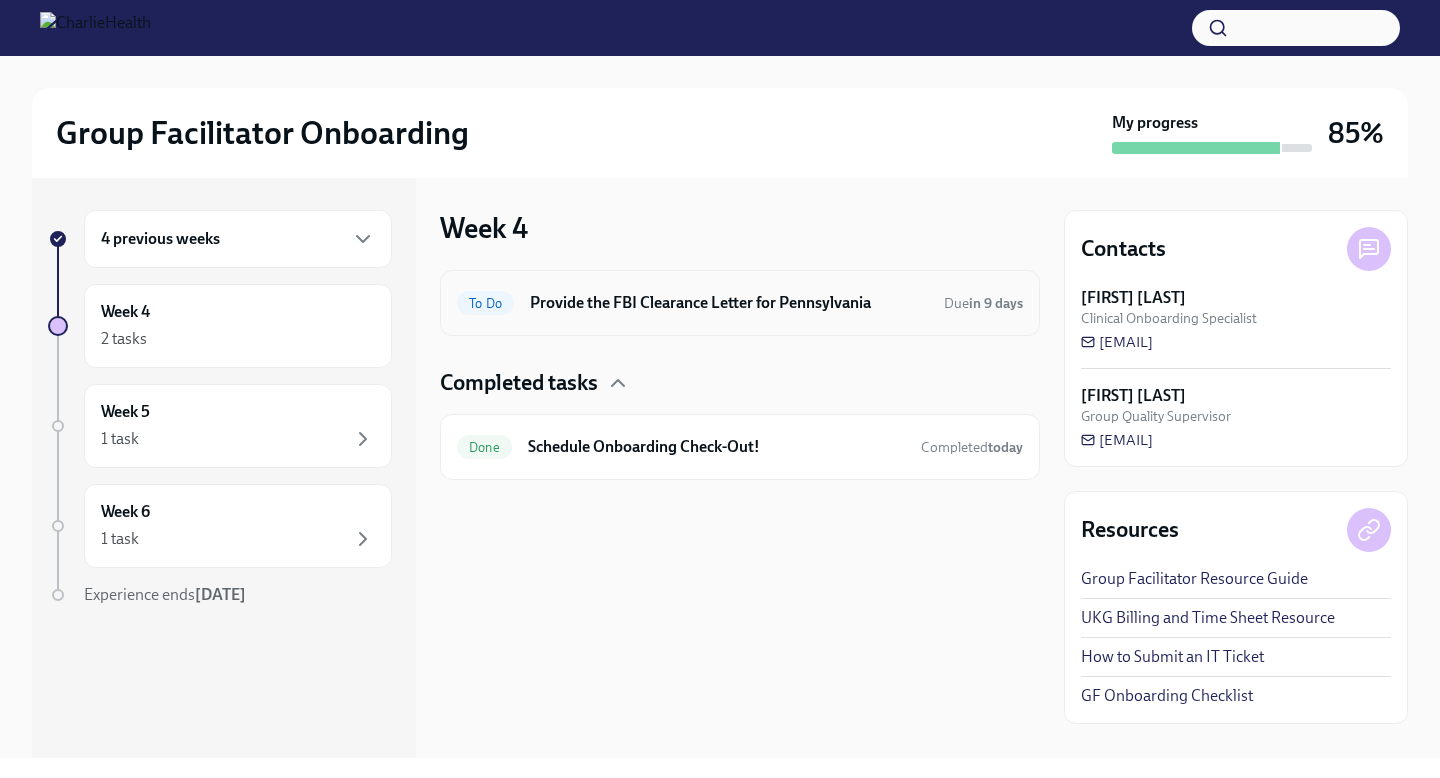 click on "To Do Provide the FBI Clearance Letter for Pennsylvania Due  in 9 days" at bounding box center [740, 303] 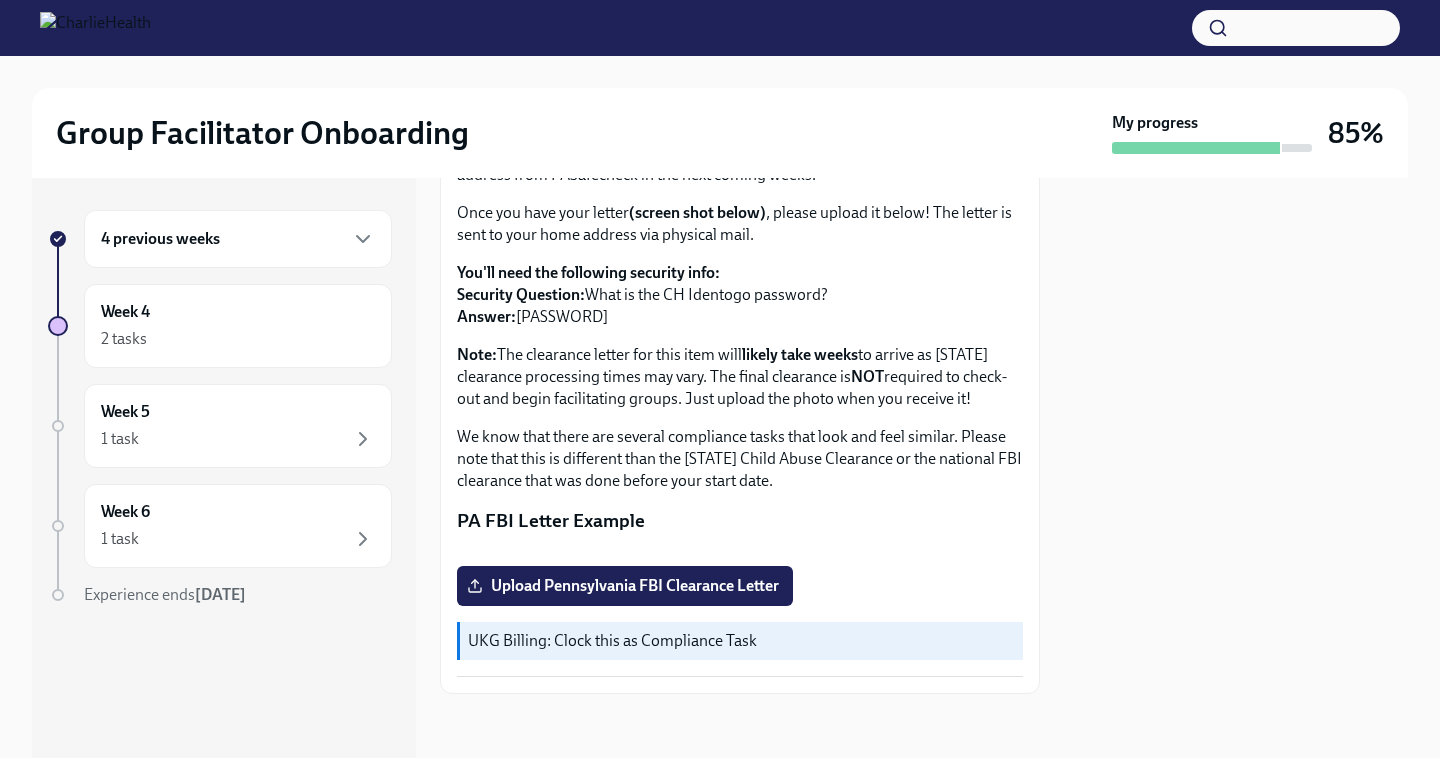 scroll, scrollTop: 50, scrollLeft: 0, axis: vertical 